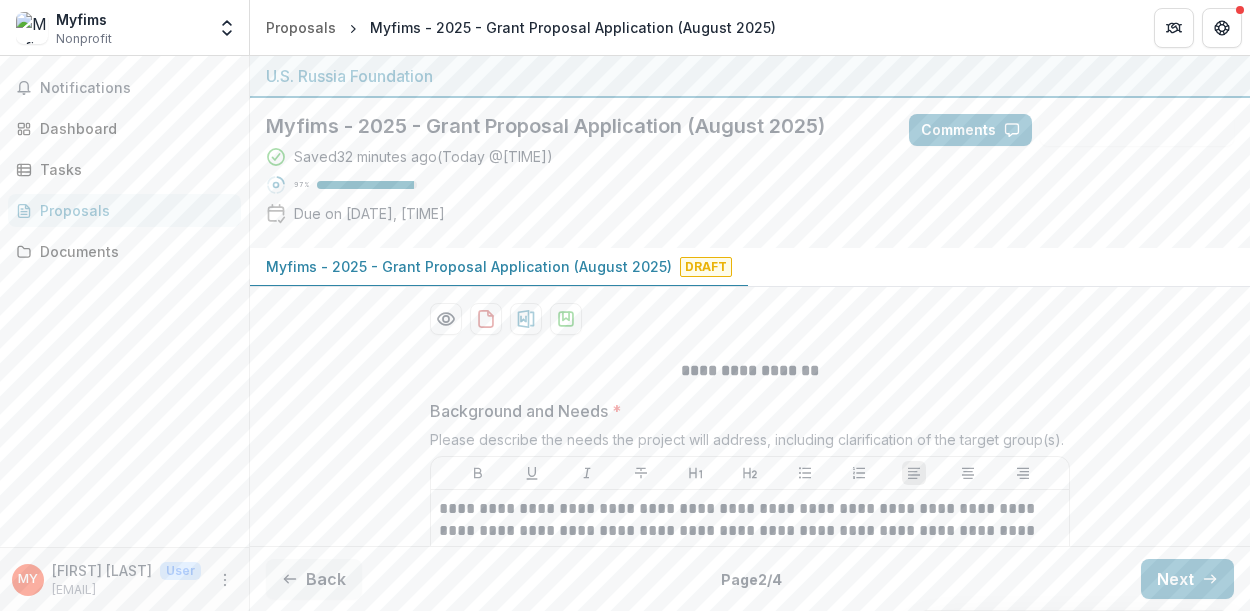 scroll, scrollTop: 0, scrollLeft: 0, axis: both 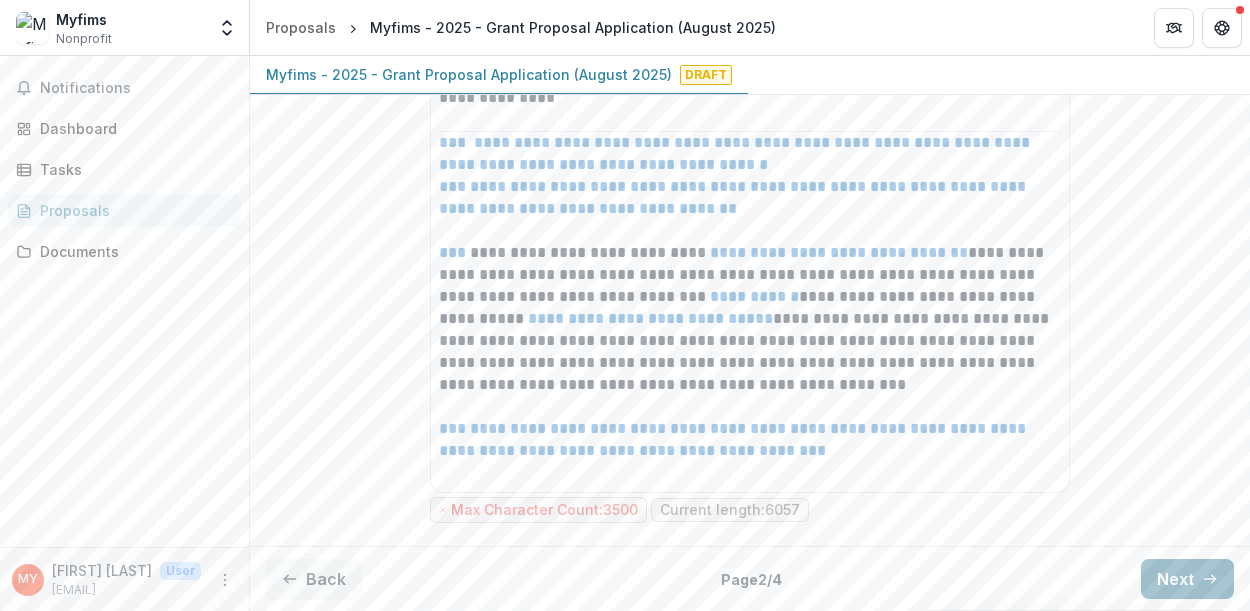 click on "Next" at bounding box center [1187, 579] 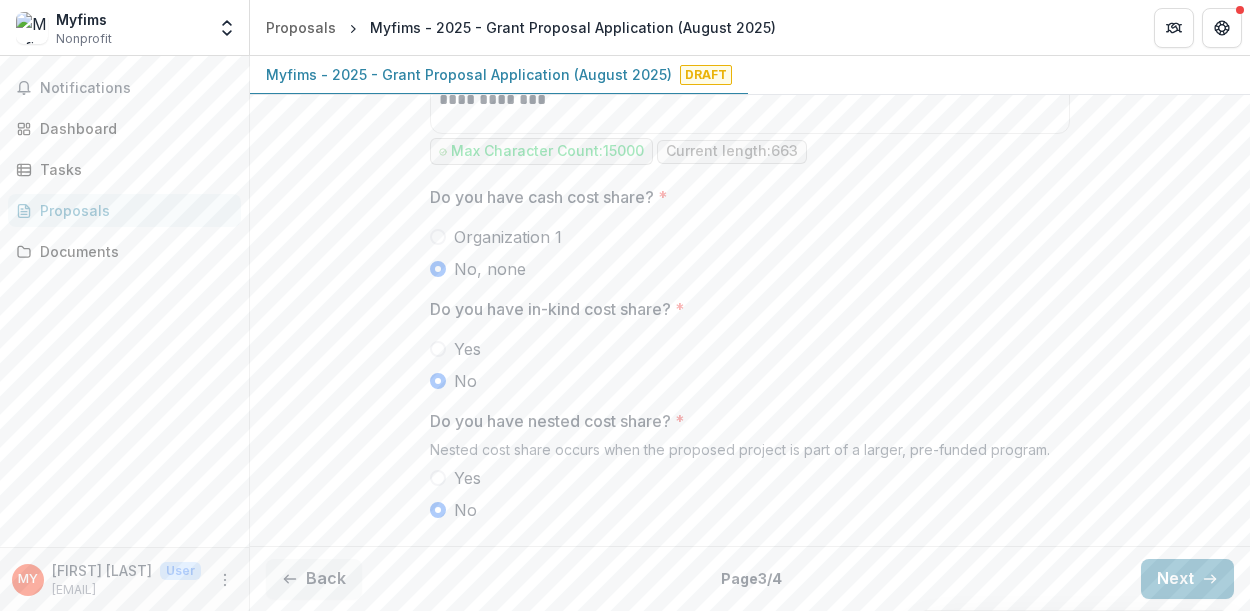 scroll, scrollTop: 1967, scrollLeft: 0, axis: vertical 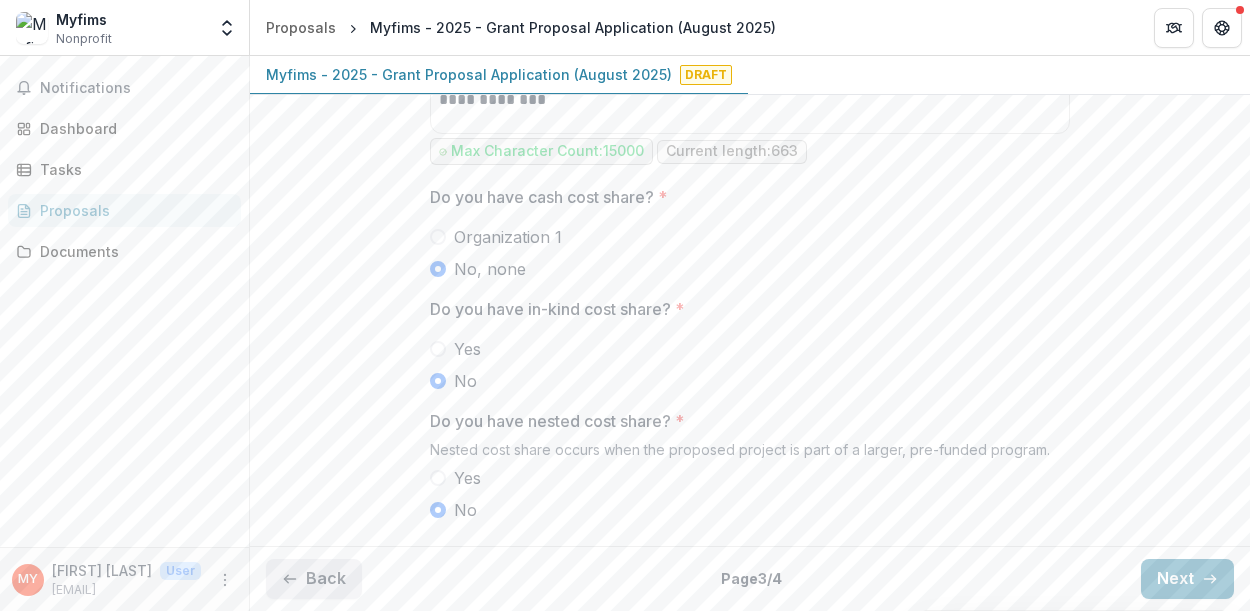 click on "Back" at bounding box center [314, 579] 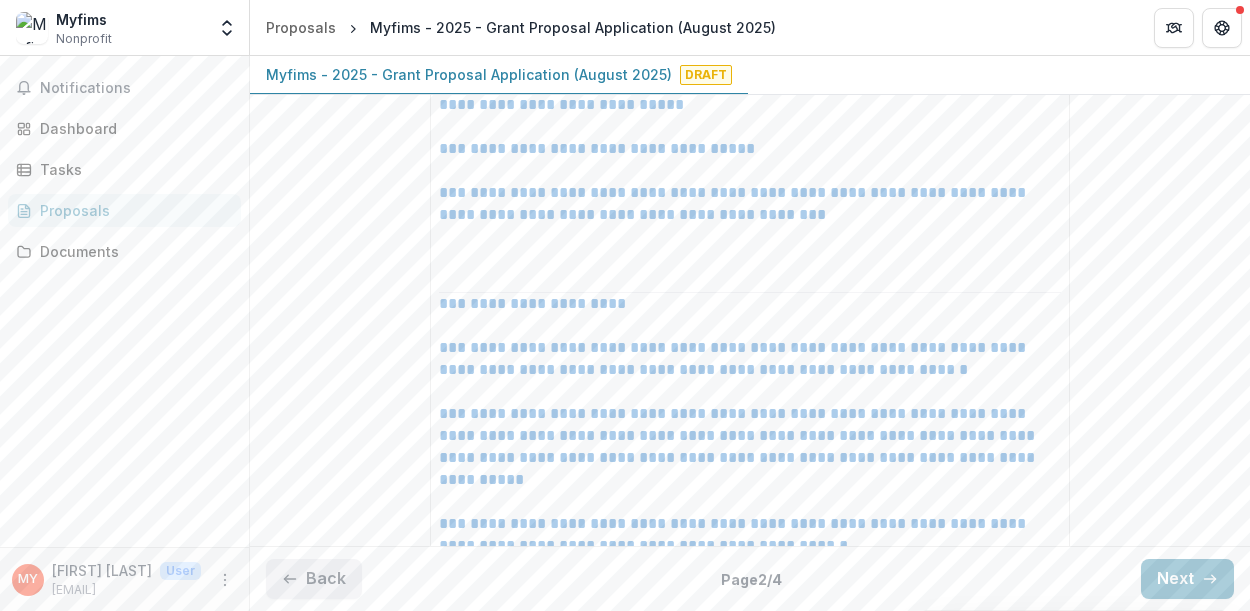 scroll, scrollTop: 0, scrollLeft: 0, axis: both 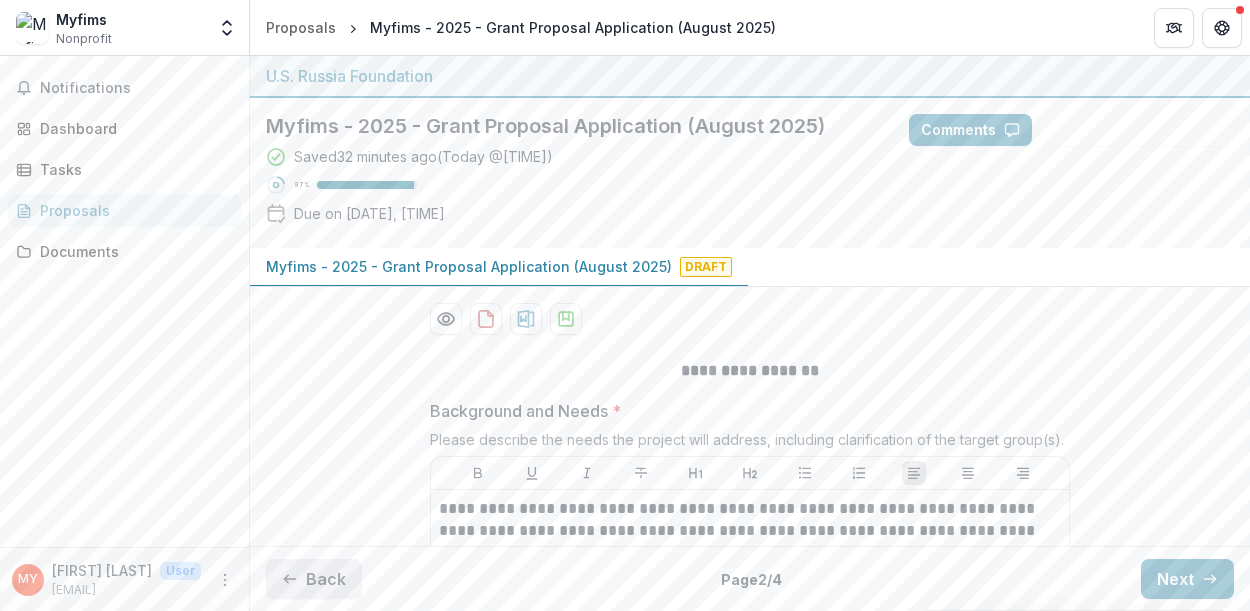 click on "Back" at bounding box center (314, 579) 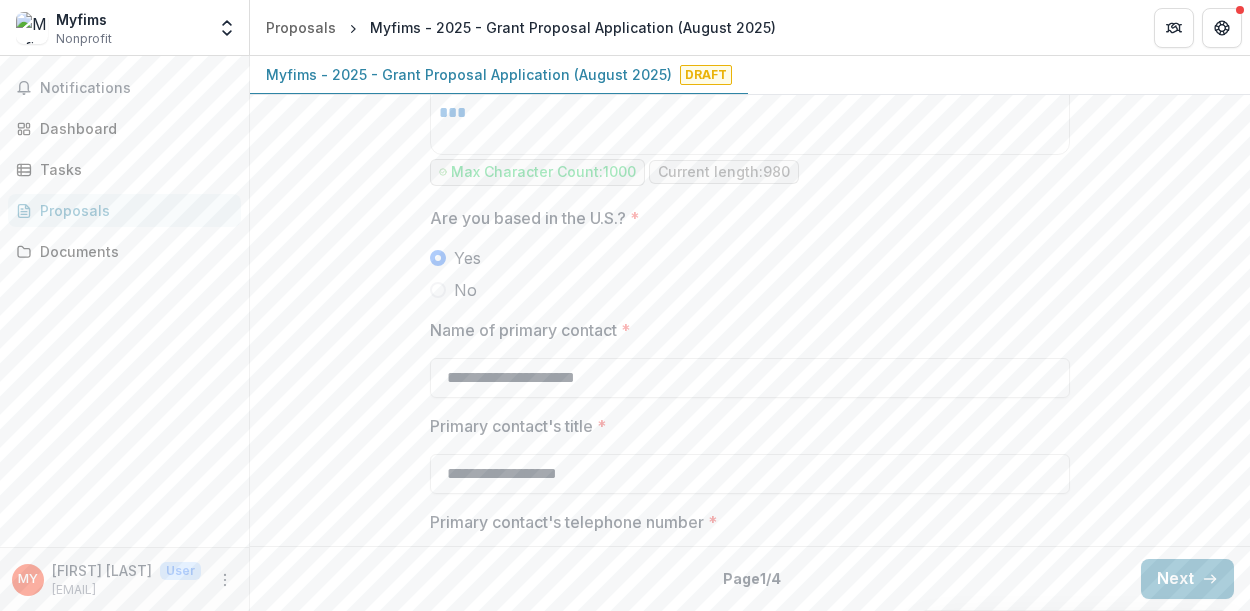 scroll, scrollTop: 1550, scrollLeft: 0, axis: vertical 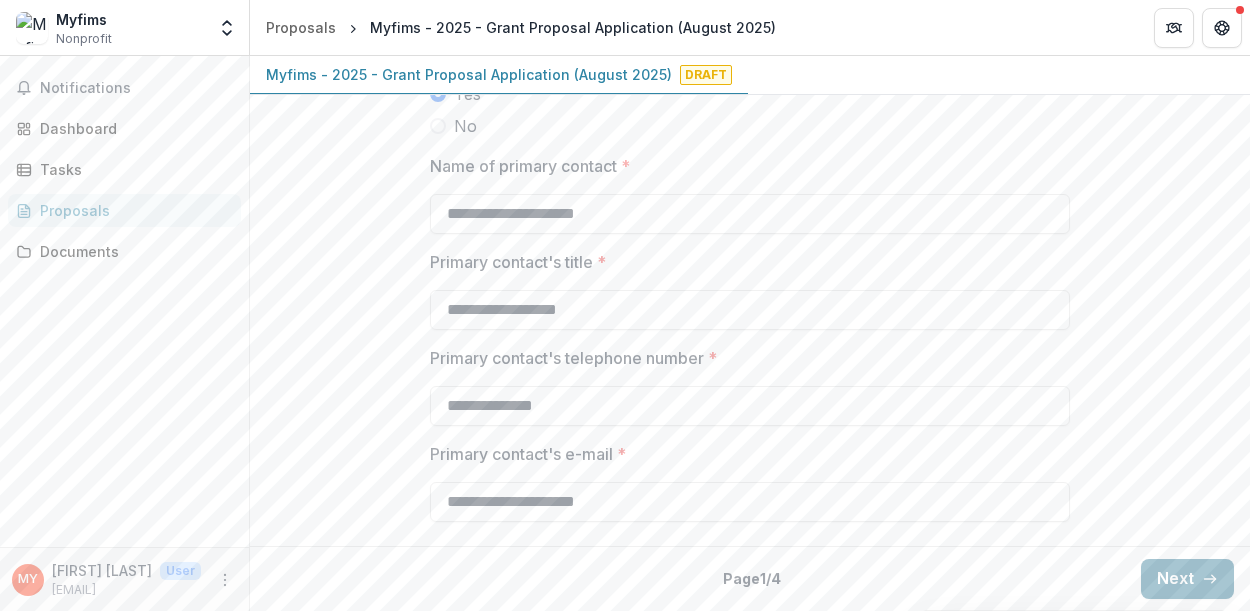 click on "Next" at bounding box center (1187, 579) 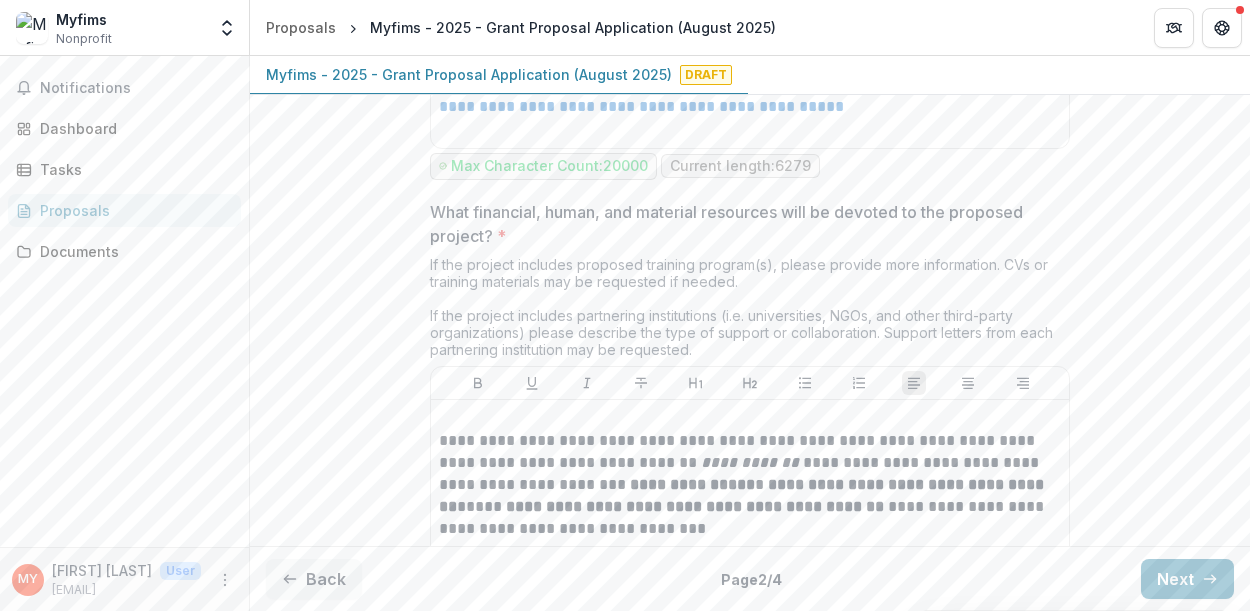 scroll, scrollTop: 6022, scrollLeft: 0, axis: vertical 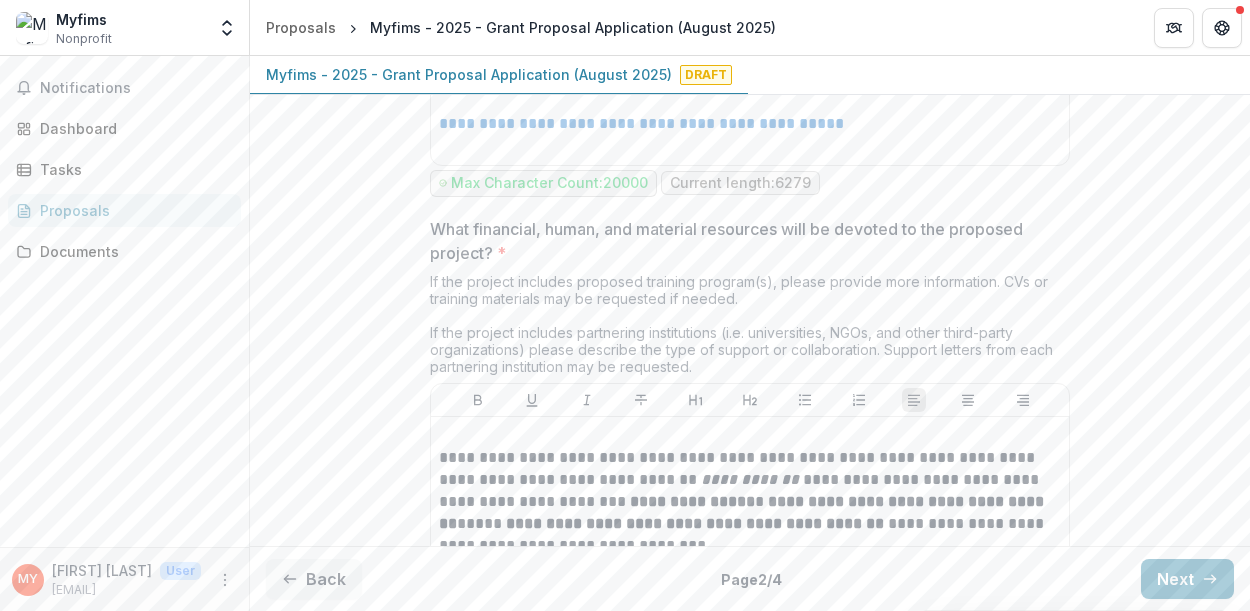 click on "*" at bounding box center (501, 253) 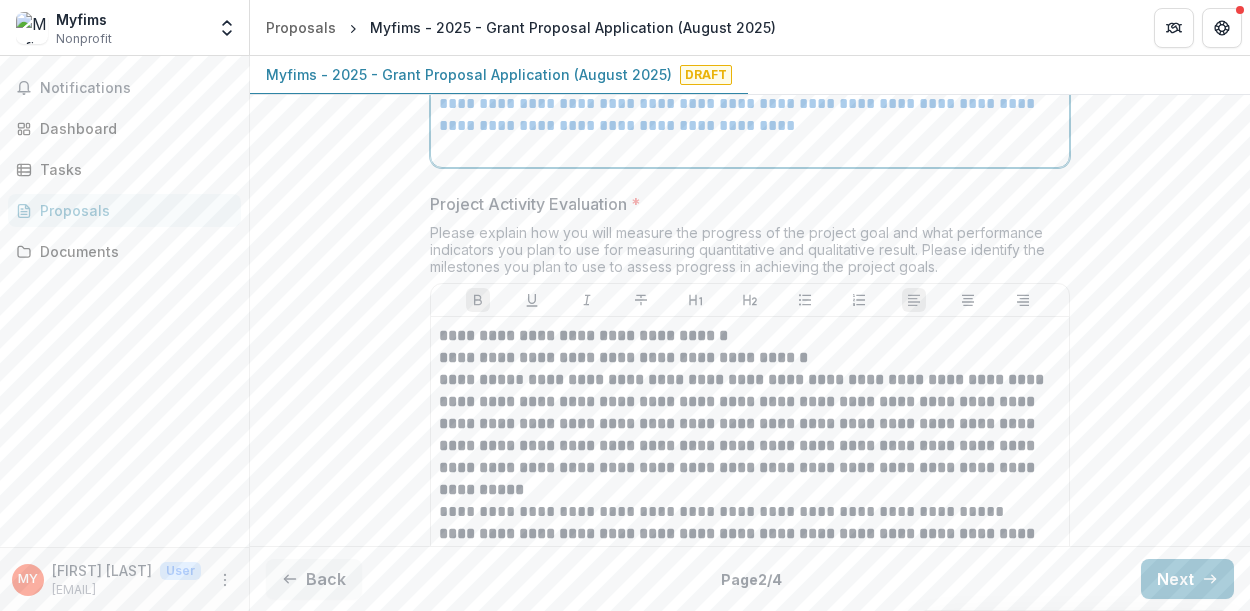 scroll, scrollTop: 6915, scrollLeft: 0, axis: vertical 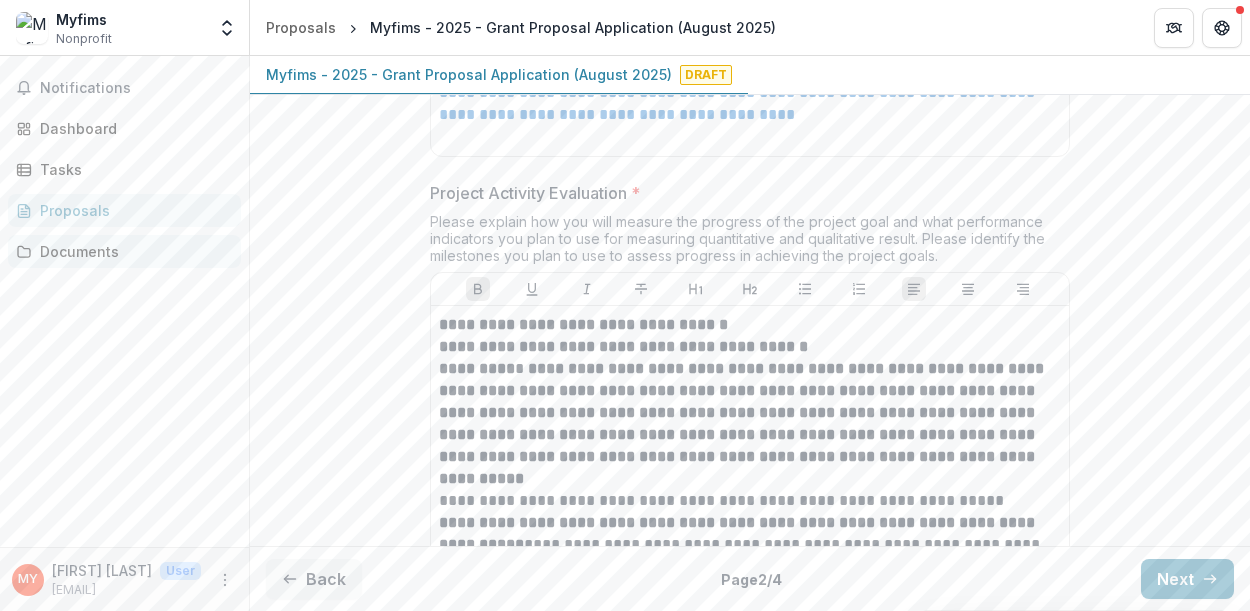 click on "Documents" at bounding box center (132, 251) 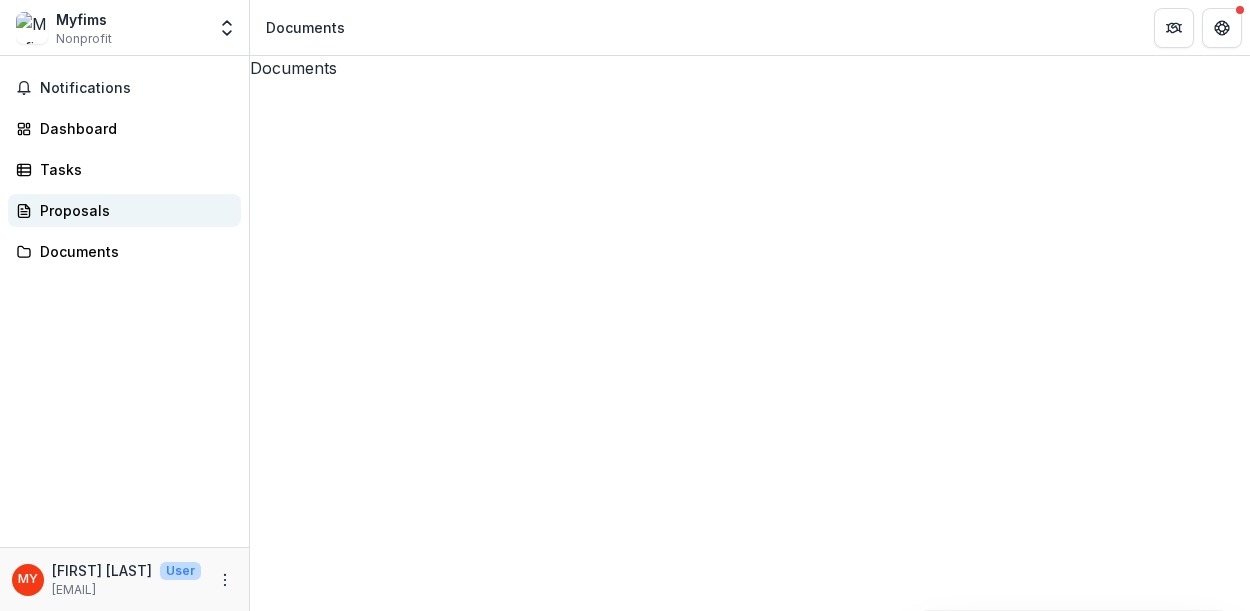 click on "Proposals" at bounding box center [132, 210] 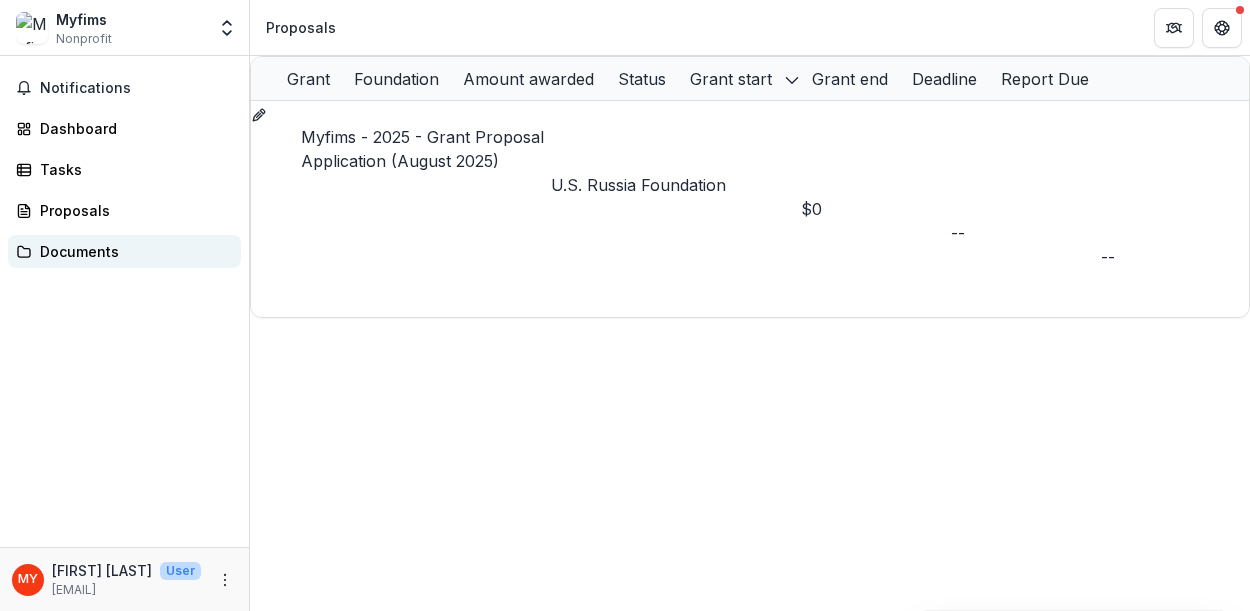 click on "Documents" at bounding box center [132, 251] 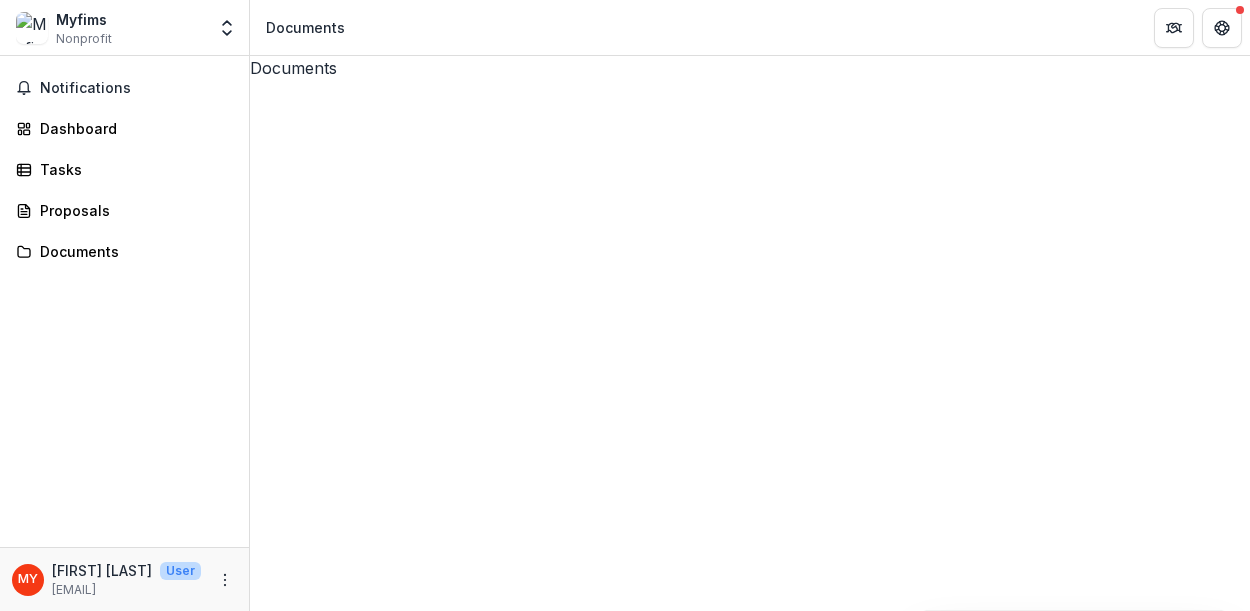click 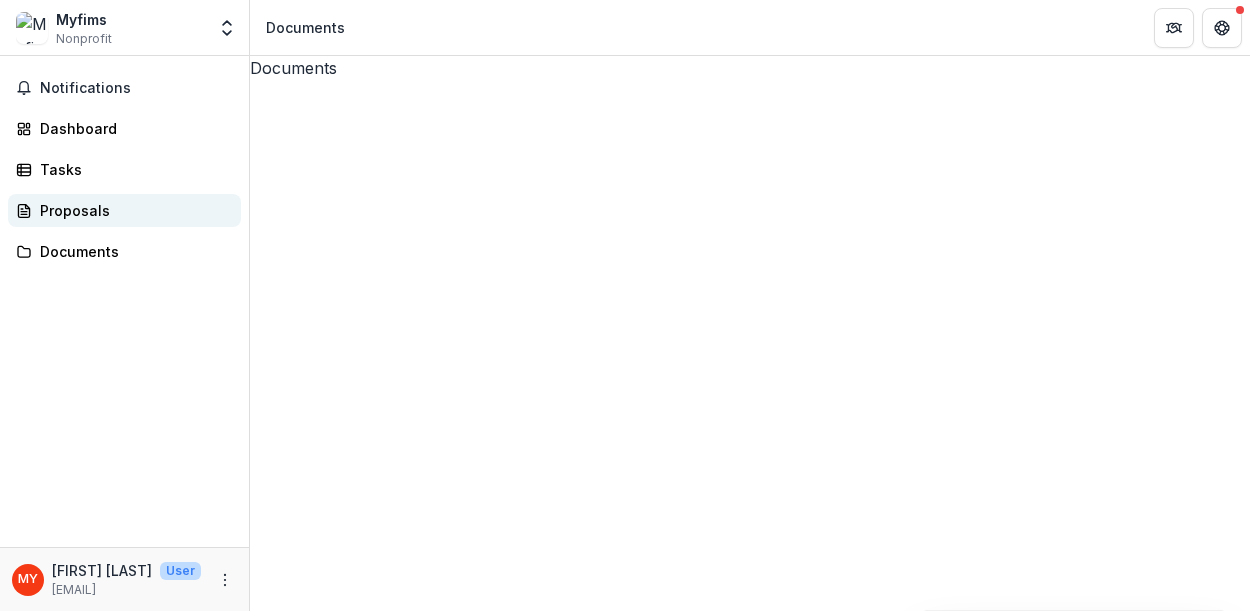 click on "Proposals" at bounding box center [132, 210] 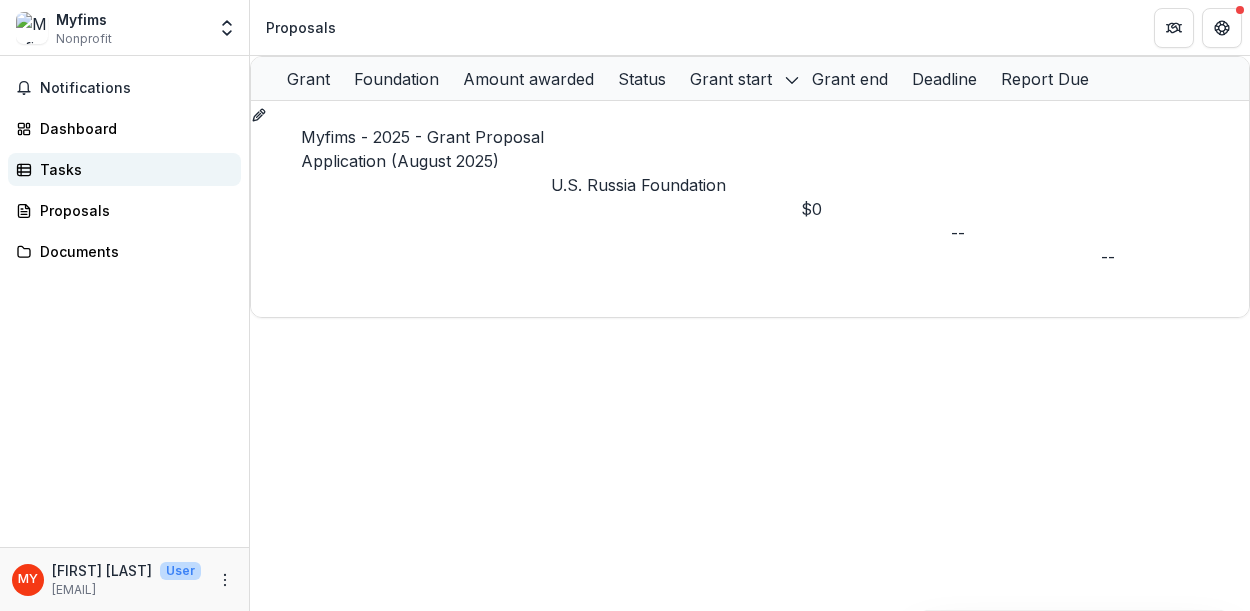 click on "Tasks" at bounding box center [132, 169] 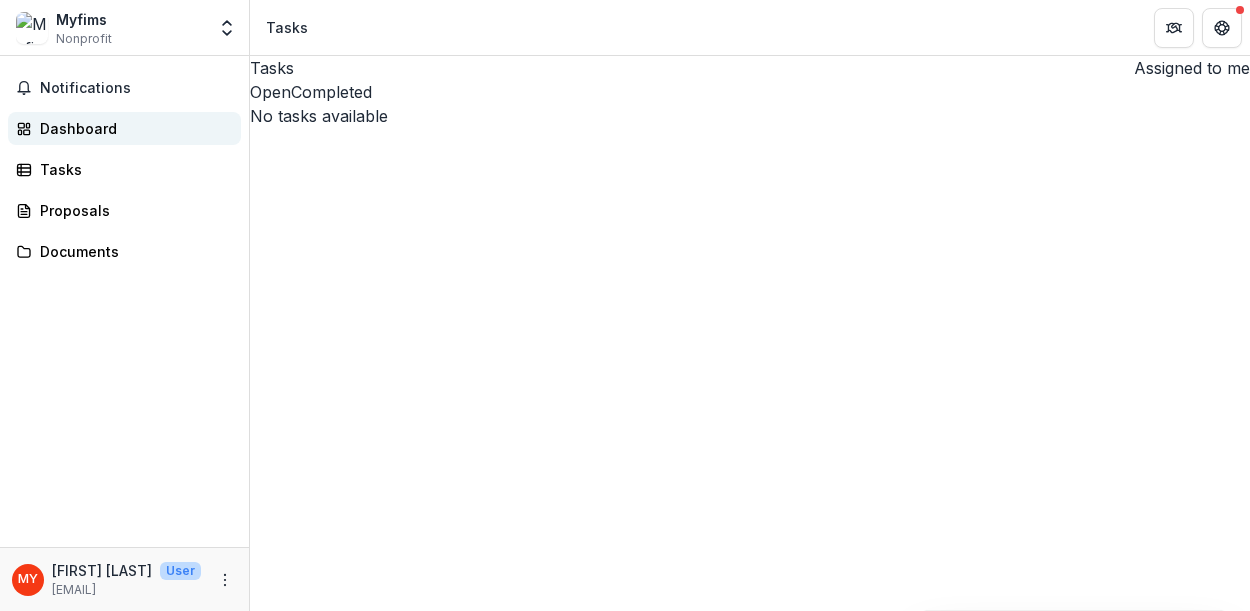 click on "Dashboard" at bounding box center (132, 128) 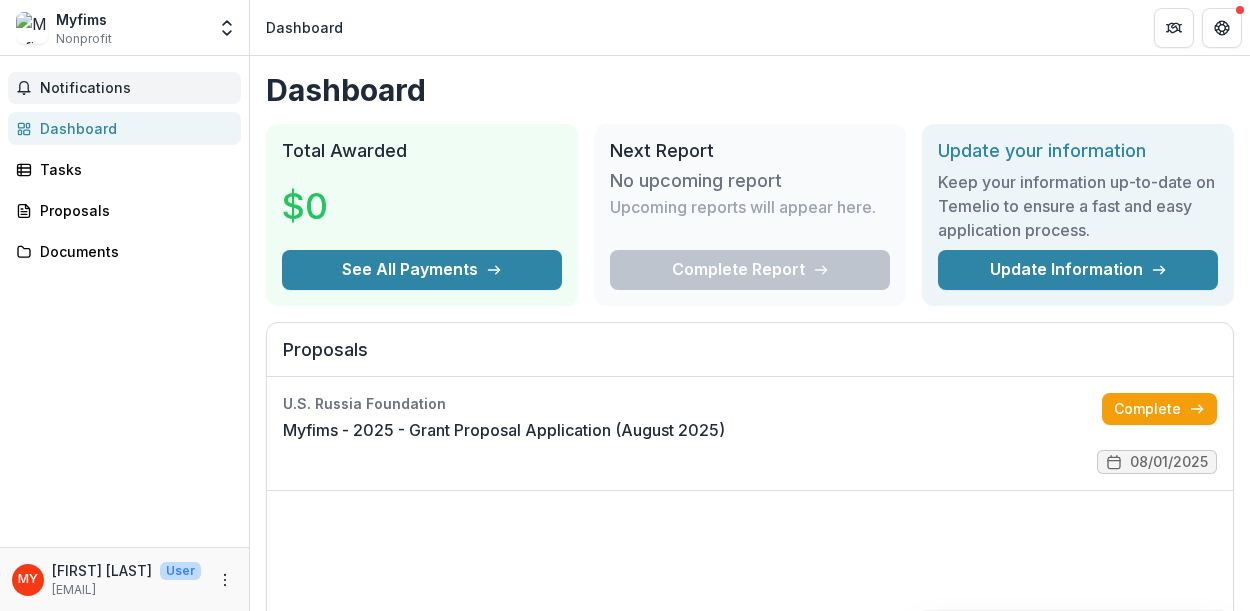click on "Notifications" at bounding box center (136, 88) 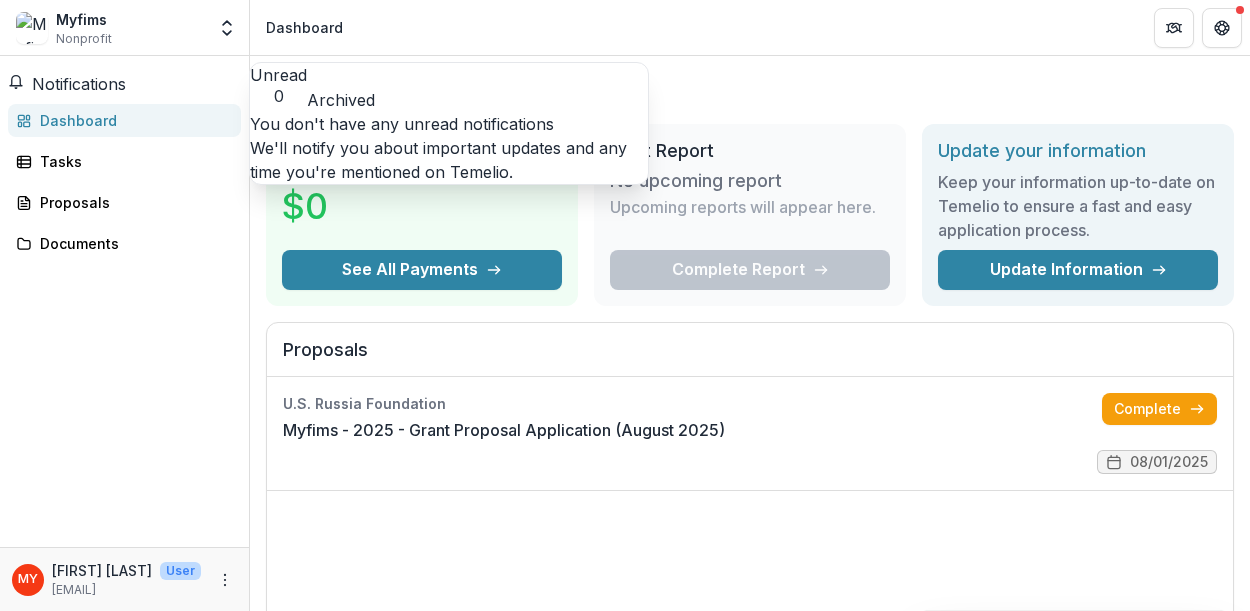 click on "Dashboard" at bounding box center (132, 120) 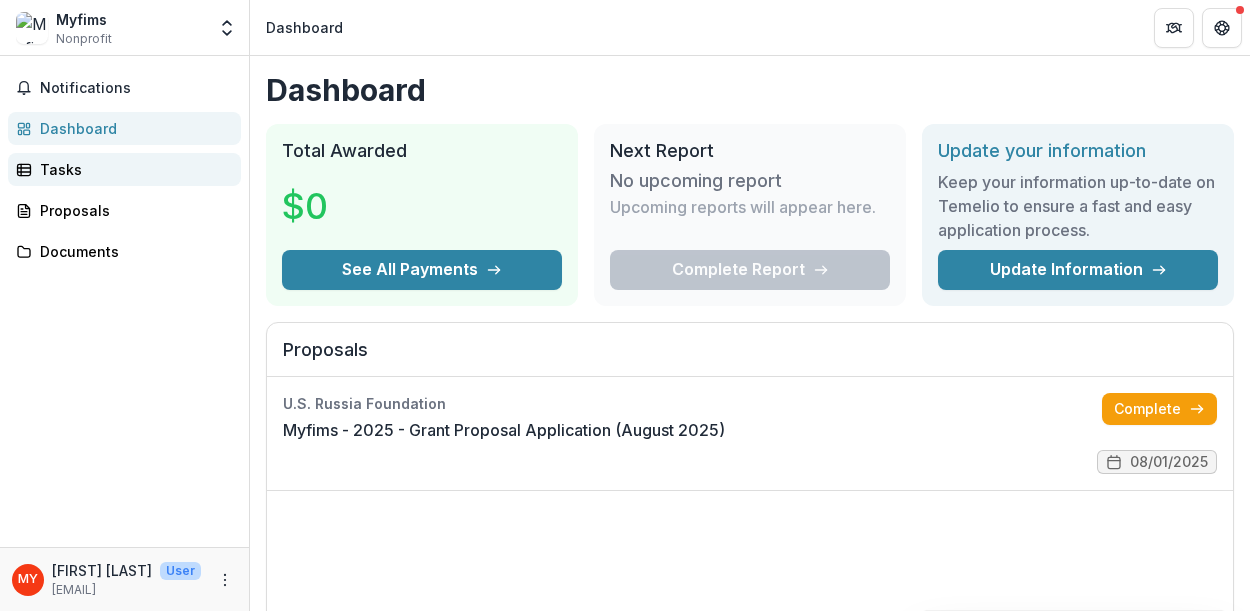 click on "Tasks" at bounding box center [132, 169] 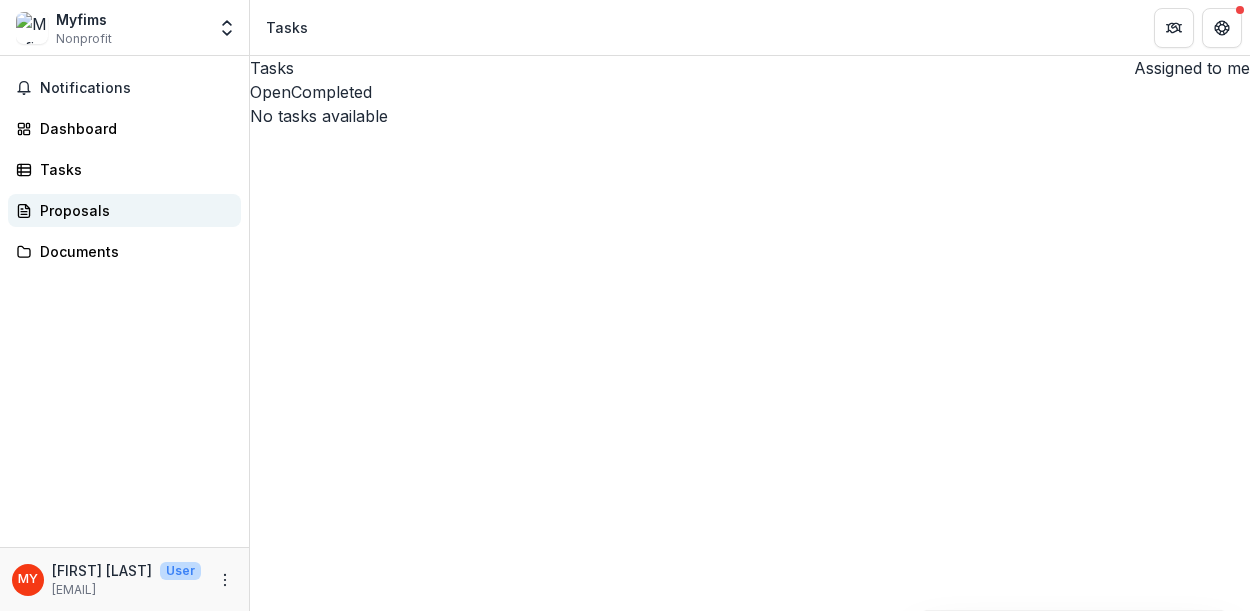 click on "Proposals" at bounding box center (132, 210) 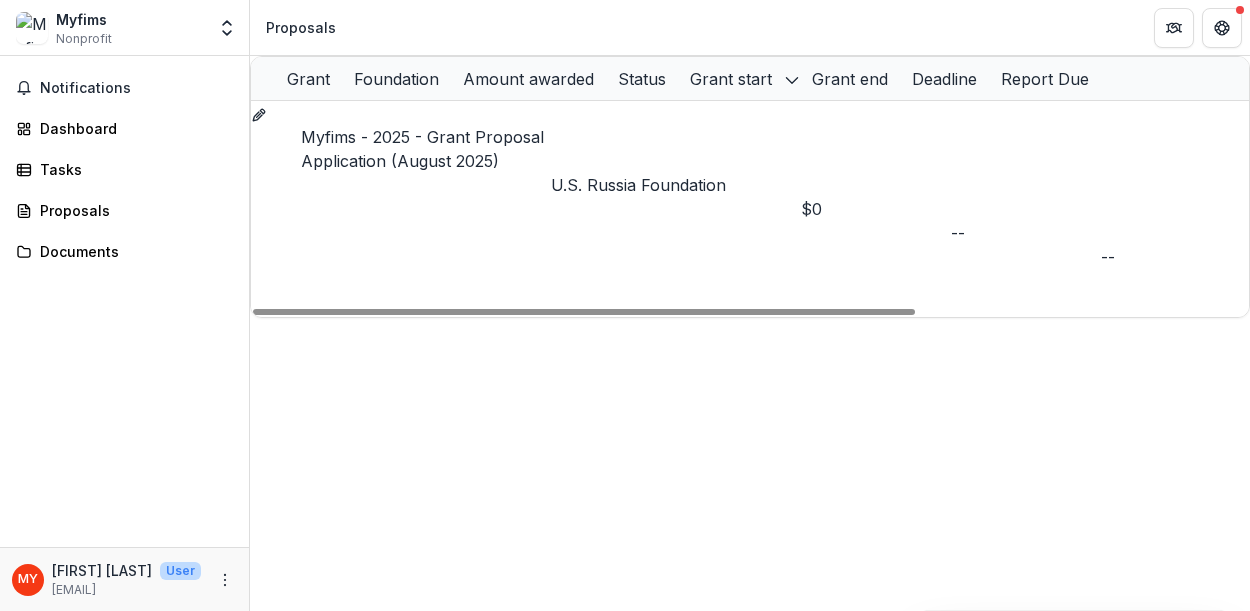 click on "Myfims - 2025 - Grant Proposal Application (August 2025)" at bounding box center (422, 149) 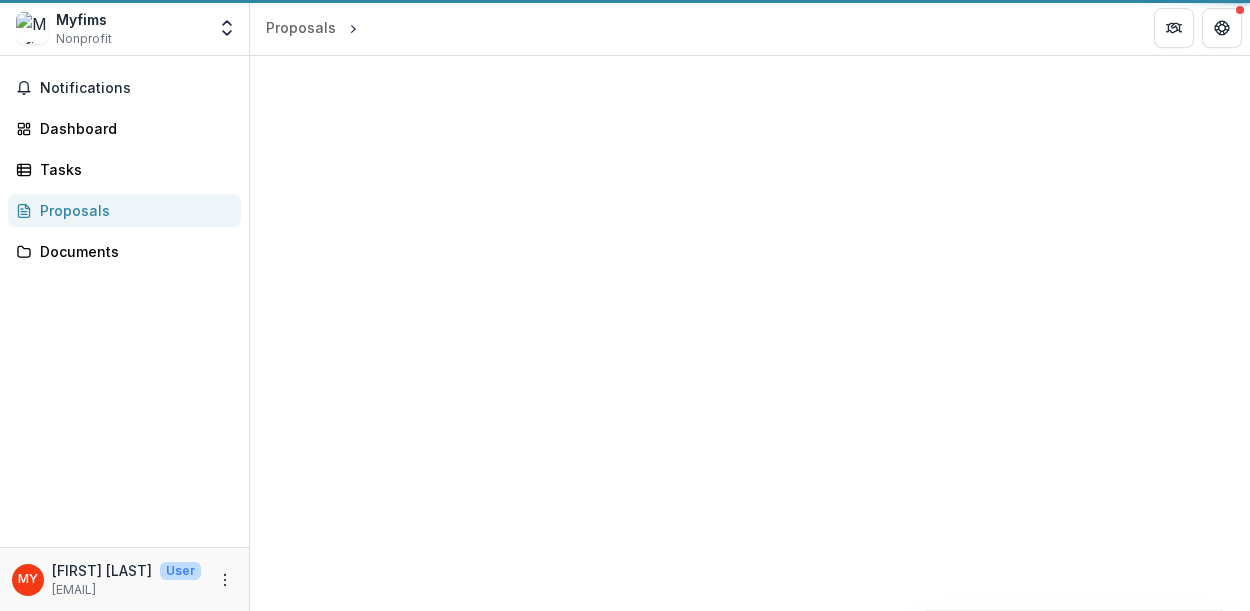 click at bounding box center [750, 333] 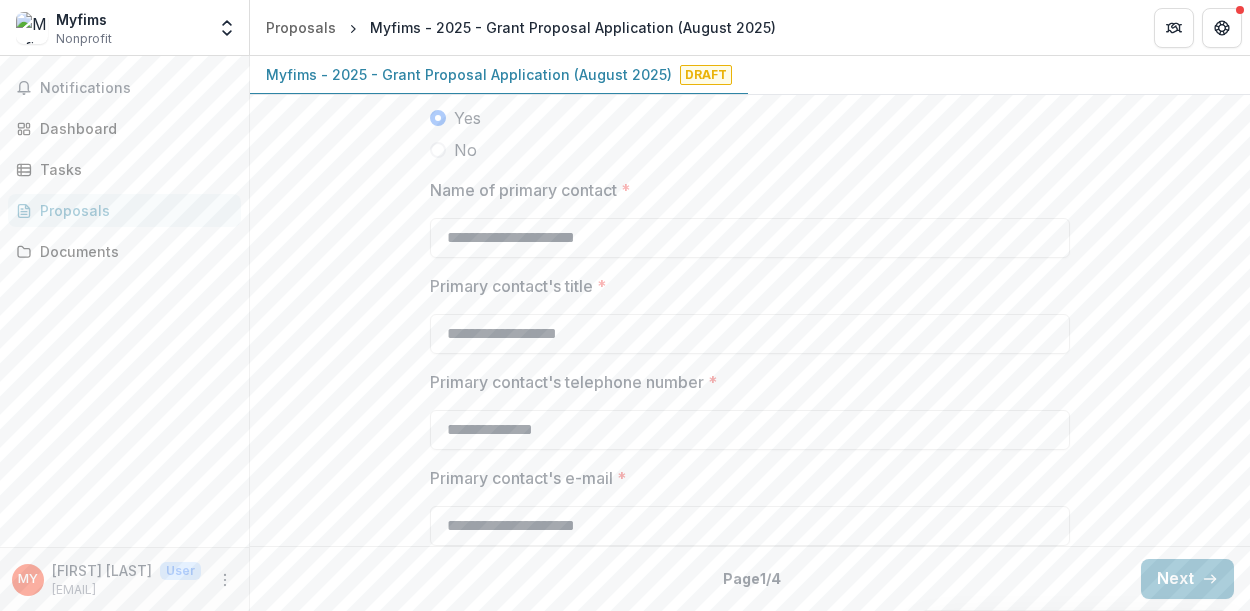 scroll, scrollTop: 1550, scrollLeft: 0, axis: vertical 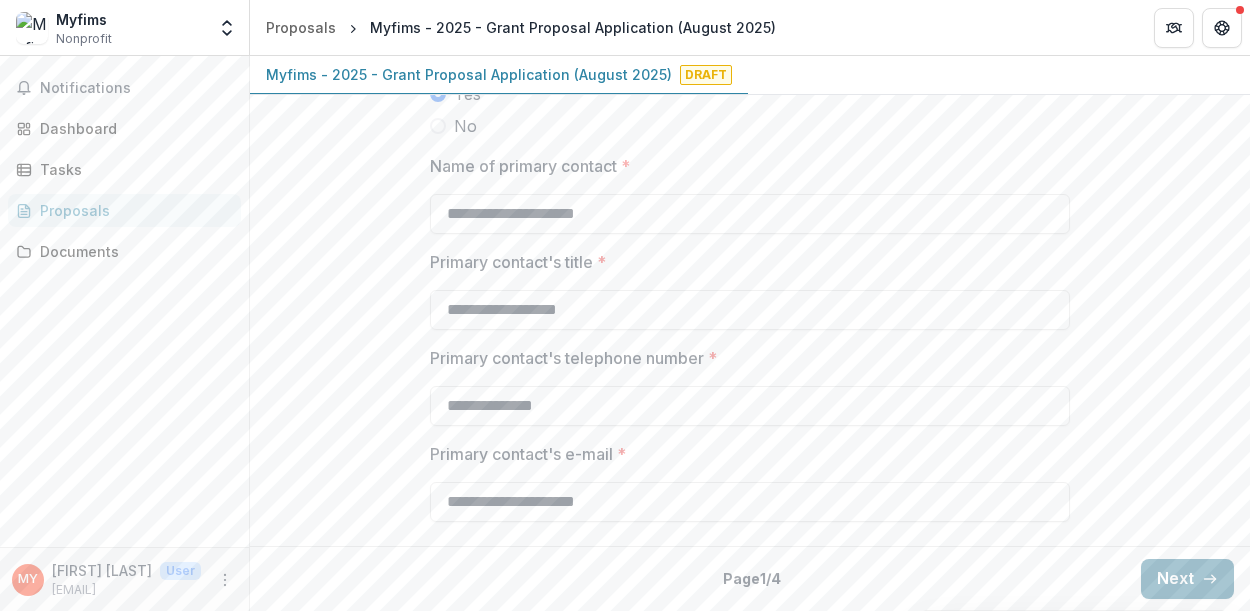 click on "Next" at bounding box center [1187, 579] 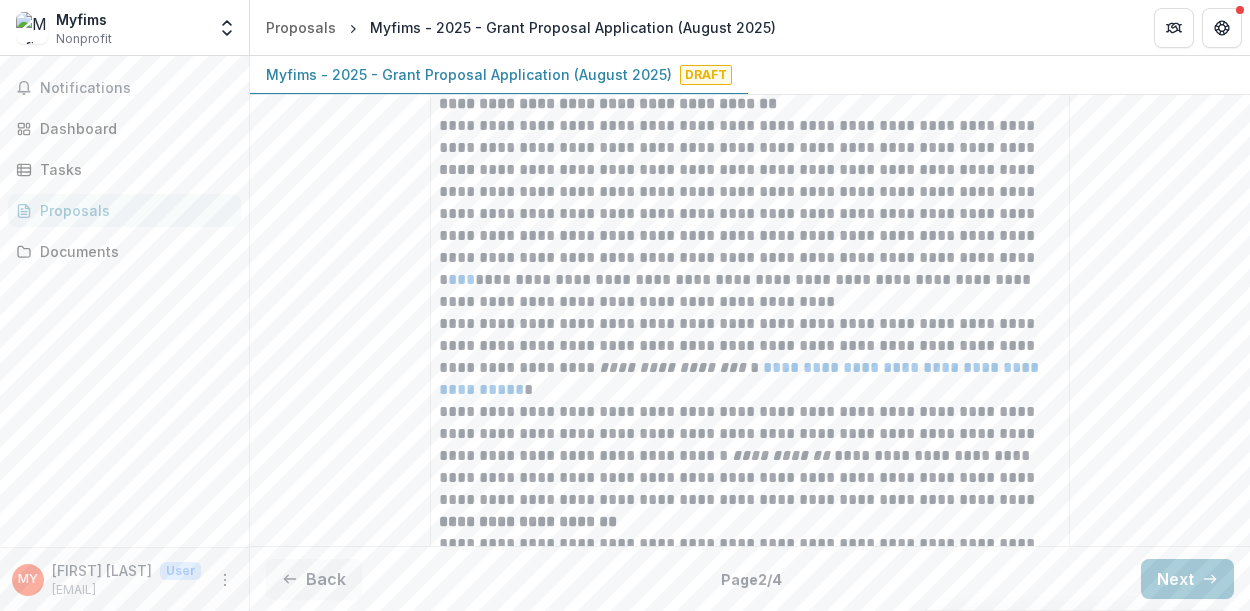 scroll, scrollTop: 13241, scrollLeft: 0, axis: vertical 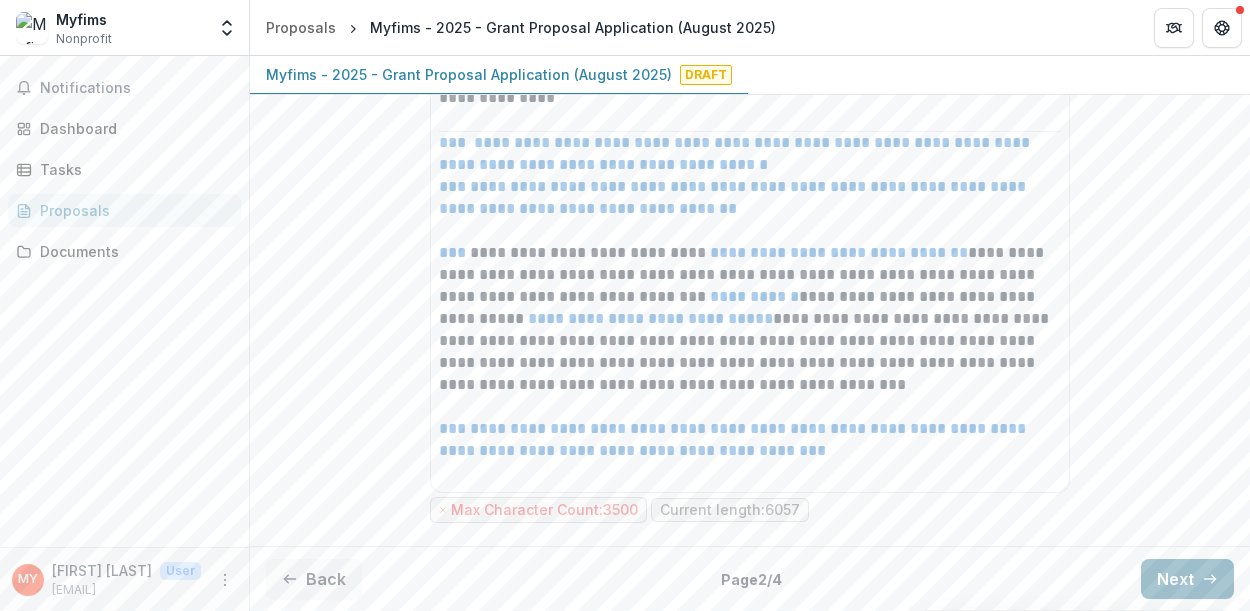 click on "Next" at bounding box center (1187, 579) 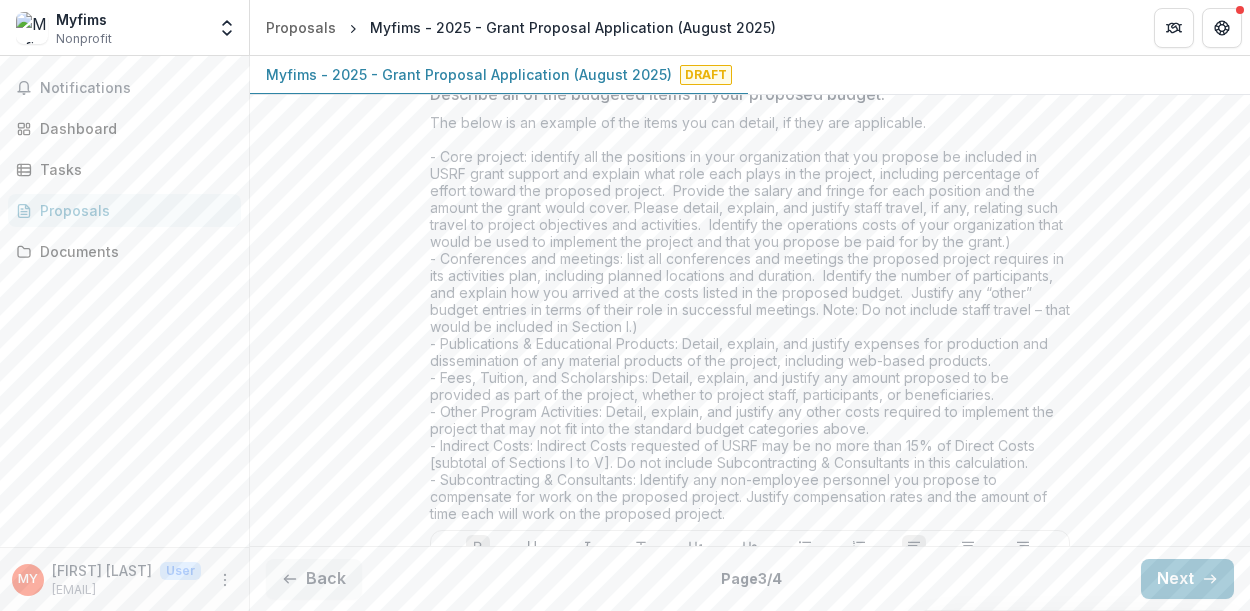 scroll, scrollTop: 843, scrollLeft: 0, axis: vertical 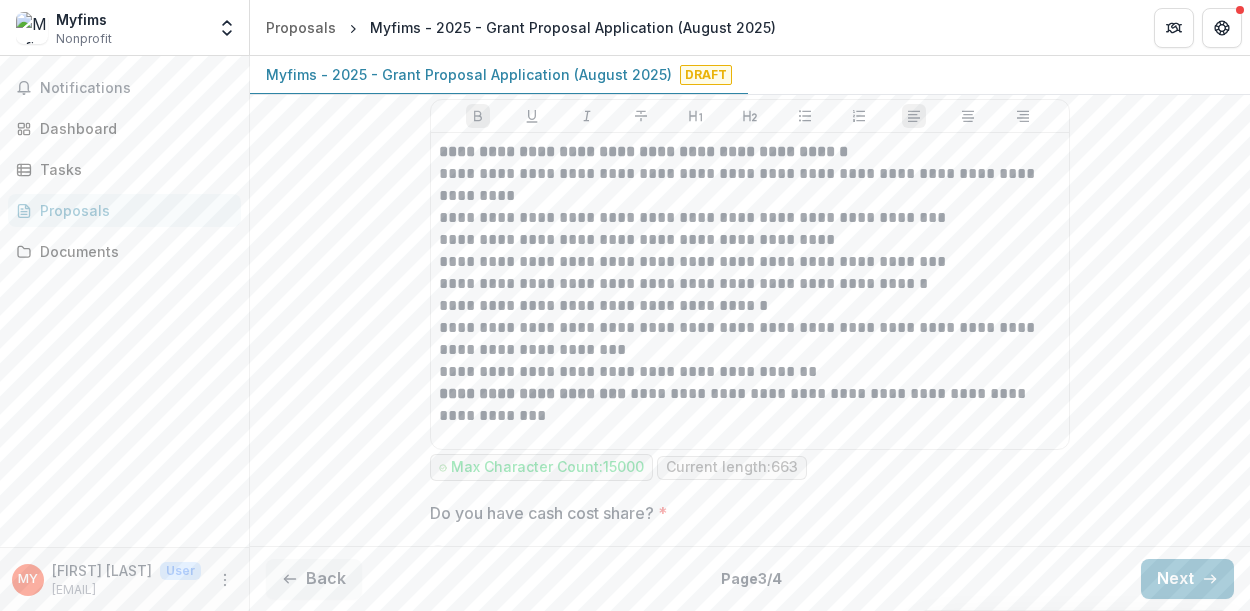 click on "The below is an example of the items you can detail, if they are applicable.
- Core project: identify all the positions in your organization that you propose be included in USRF grant support and explain what role each plays in the project, including percentage of effort toward the proposed project.  Provide the salary and fringe for each position and the amount the grant would cover. Please detail, explain, and justify staff travel, if any, relating such travel to project objectives and activities.  Identify the operations costs of your organization that would be used to implement the project and that you propose be paid for by the grant.)
- Publications & Educational Products: Detail, explain, and justify expenses for production and dissemination of any material products of the project, including web-based products.
- Fees, Tuition, and Scholarships: Detail, explain, and justify any amount proposed to be provided as part of the project, whether to project staff, participants, or beneficiaries." at bounding box center [750, -109] 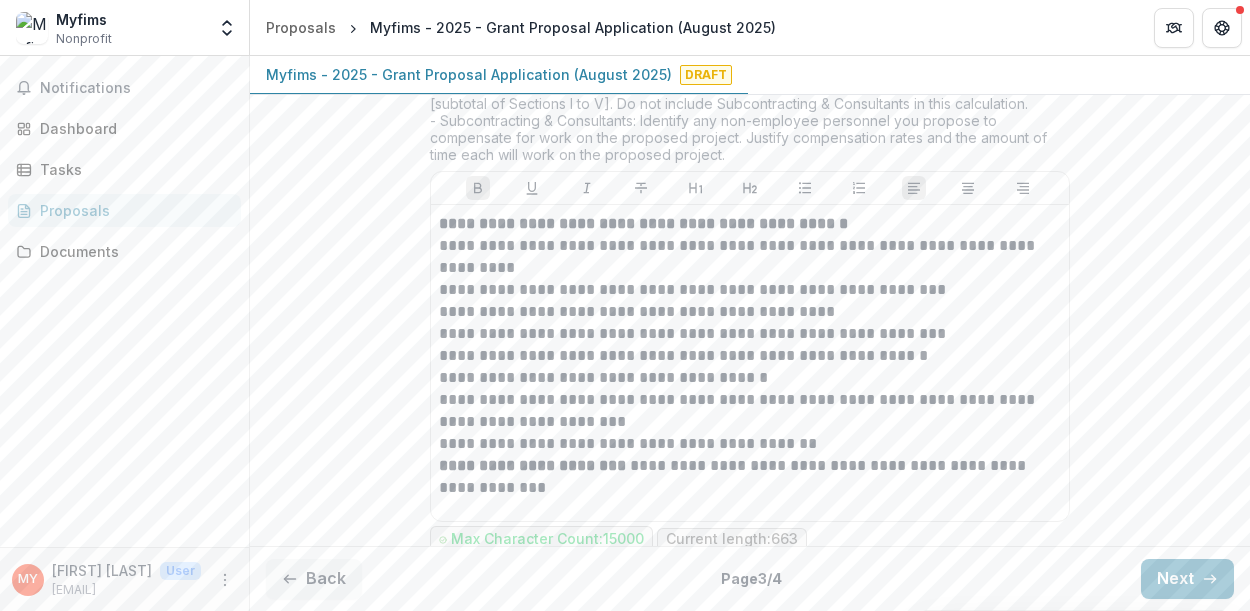 scroll, scrollTop: 1199, scrollLeft: 0, axis: vertical 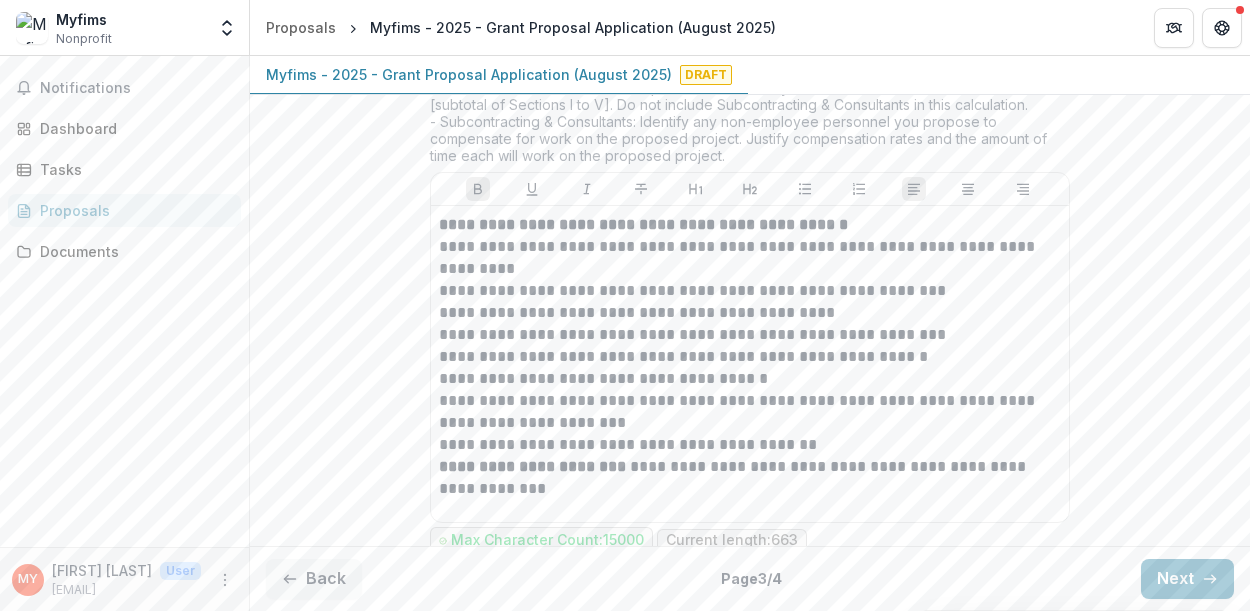 click on "The below is an example of the items you can detail, if they are applicable.
- Core project: identify all the positions in your organization that you propose be included in USRF grant support and explain what role each plays in the project, including percentage of effort toward the proposed project.  Provide the salary and fringe for each position and the amount the grant would cover. Please detail, explain, and justify staff travel, if any, relating such travel to project objectives and activities.  Identify the operations costs of your organization that would be used to implement the project and that you propose be paid for by the grant.)
- Publications & Educational Products: Detail, explain, and justify expenses for production and dissemination of any material products of the project, including web-based products.
- Fees, Tuition, and Scholarships: Detail, explain, and justify any amount proposed to be provided as part of the project, whether to project staff, participants, or beneficiaries." at bounding box center [750, -36] 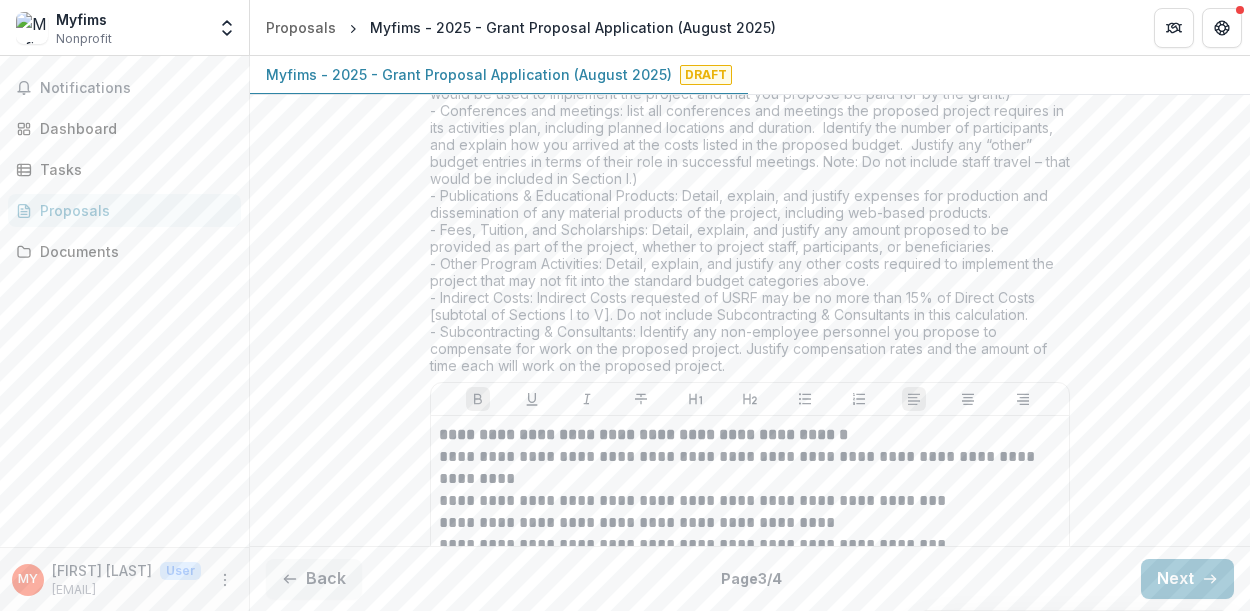 scroll, scrollTop: 988, scrollLeft: 0, axis: vertical 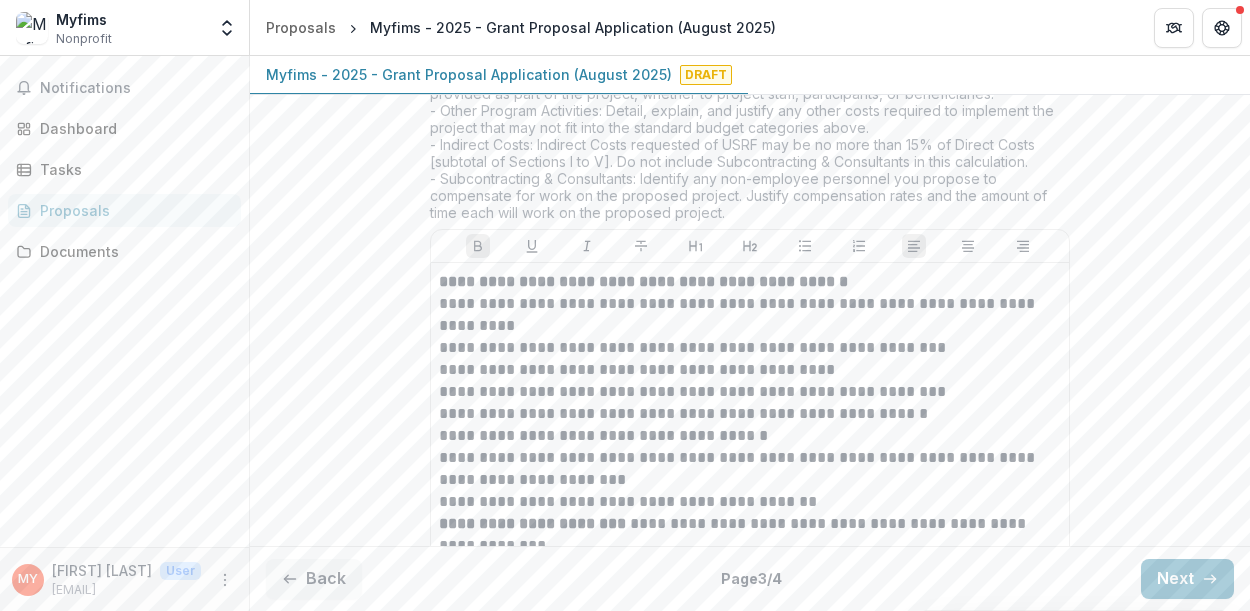 drag, startPoint x: 423, startPoint y: 163, endPoint x: 942, endPoint y: 159, distance: 519.01544 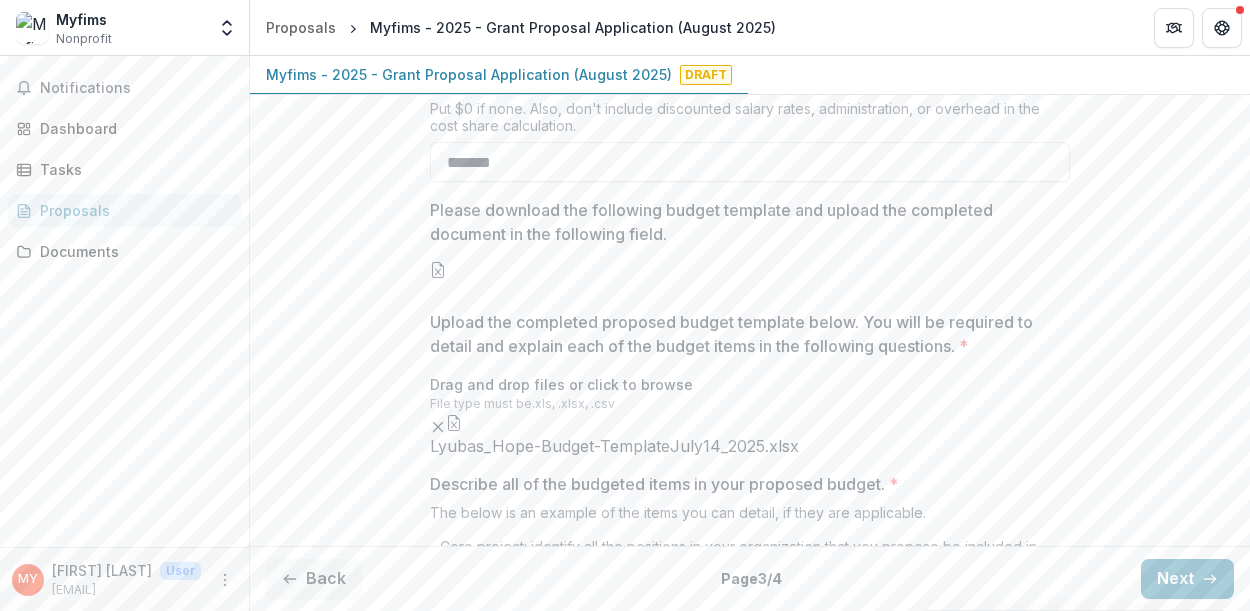 scroll, scrollTop: 440, scrollLeft: 0, axis: vertical 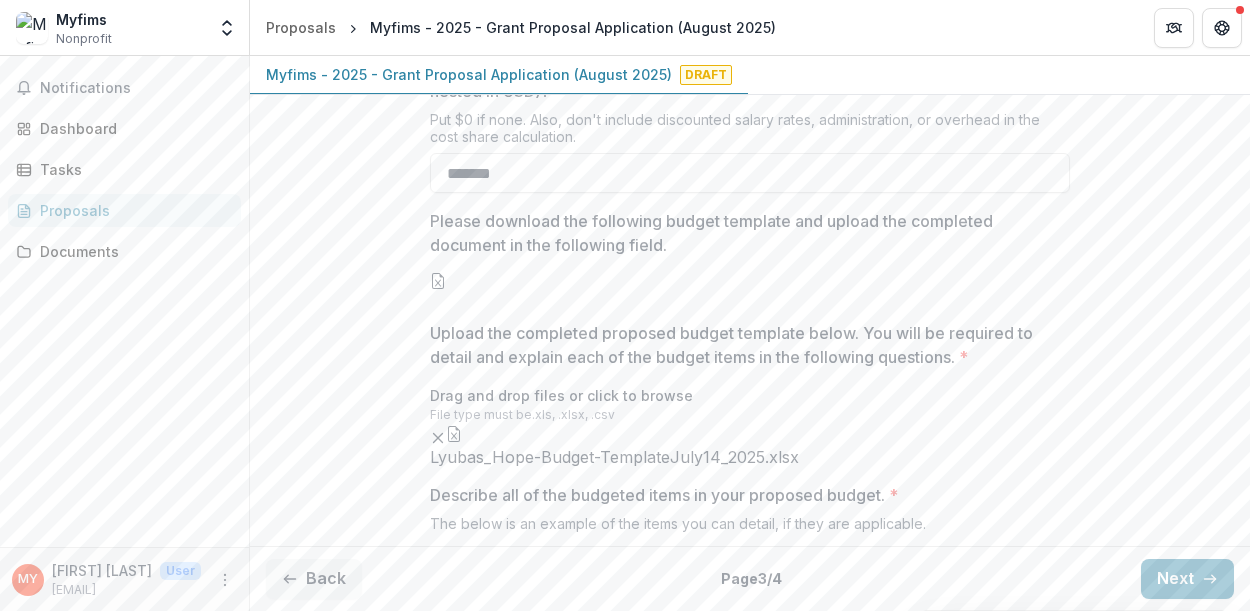 click at bounding box center [750, 289] 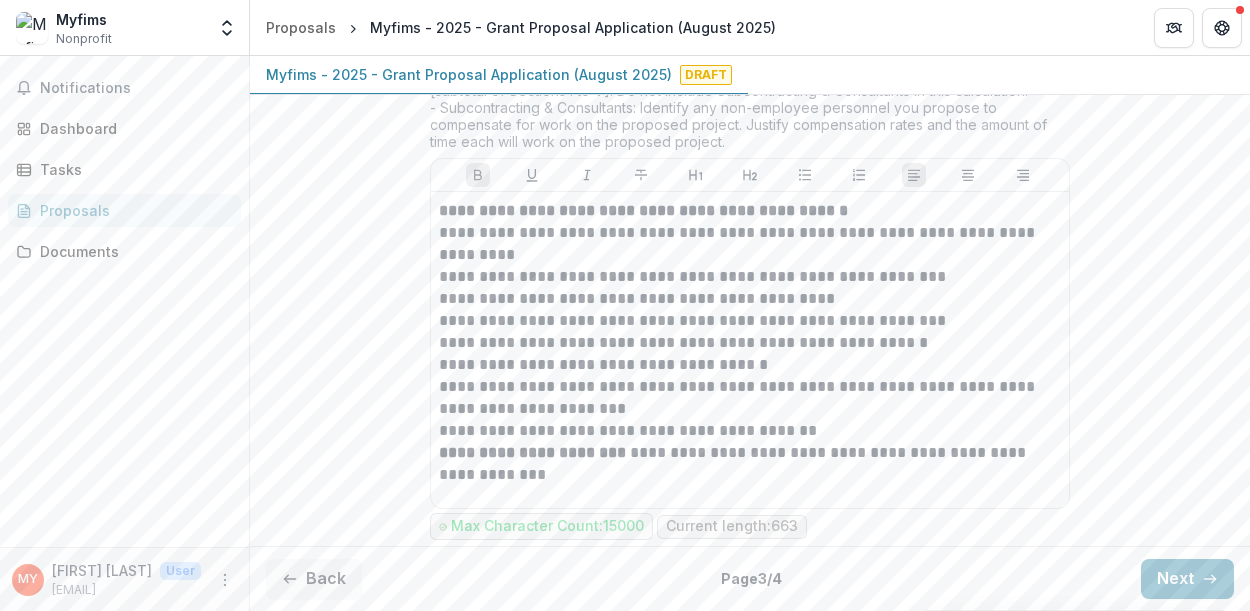 scroll, scrollTop: 1215, scrollLeft: 0, axis: vertical 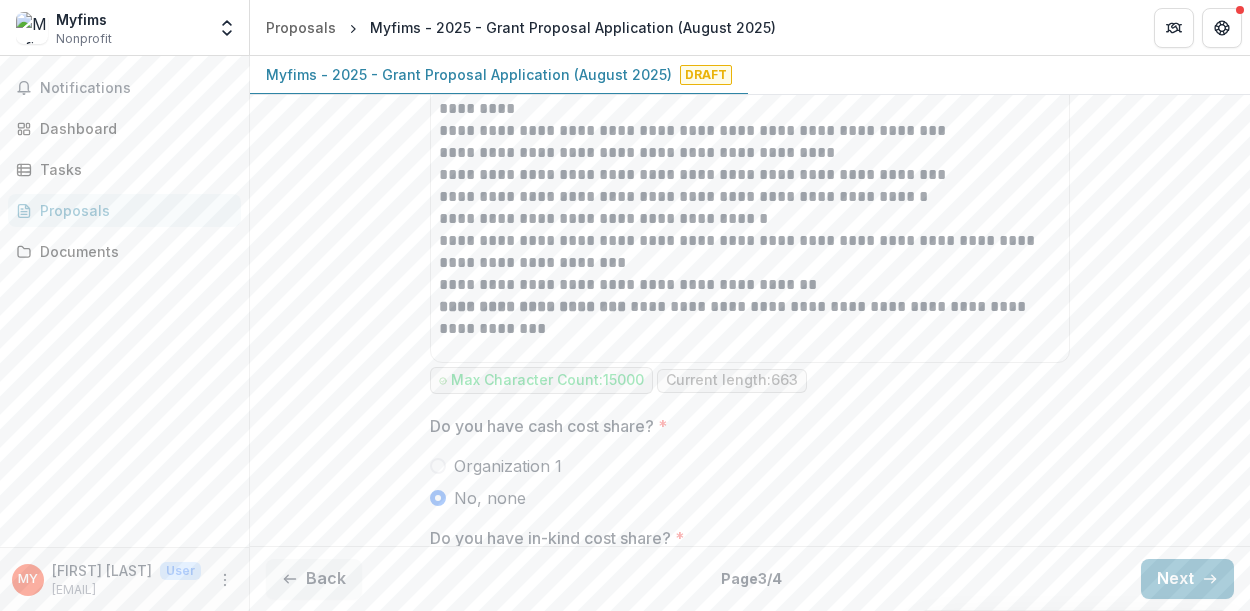 drag, startPoint x: 422, startPoint y: 153, endPoint x: 785, endPoint y: 378, distance: 427.0761 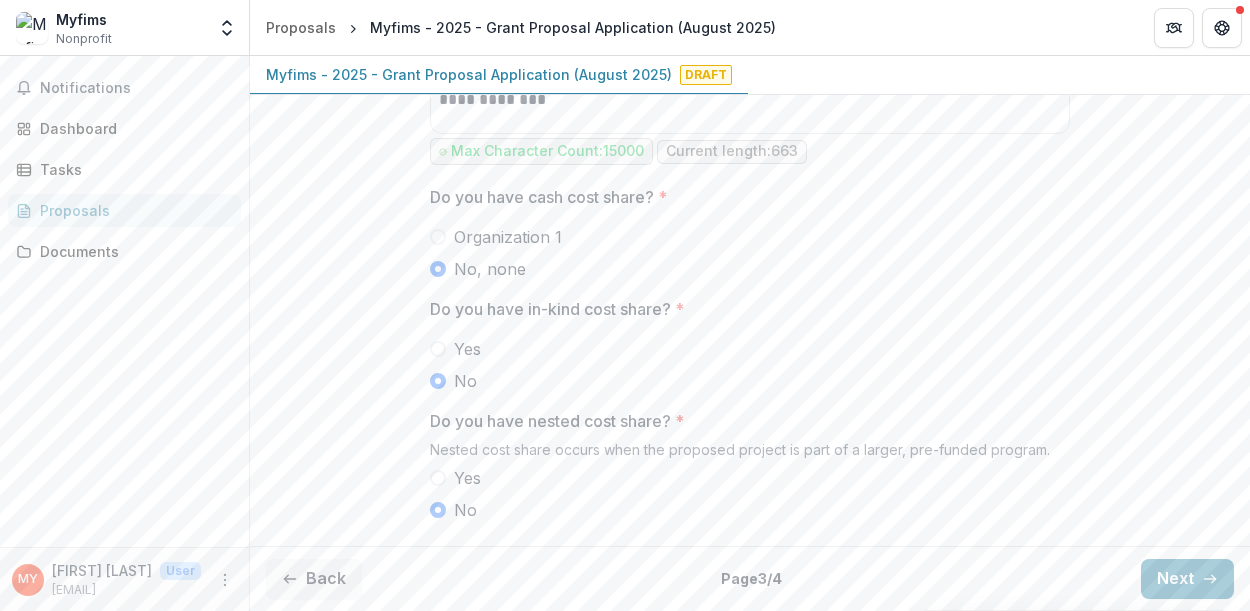 scroll, scrollTop: 1967, scrollLeft: 0, axis: vertical 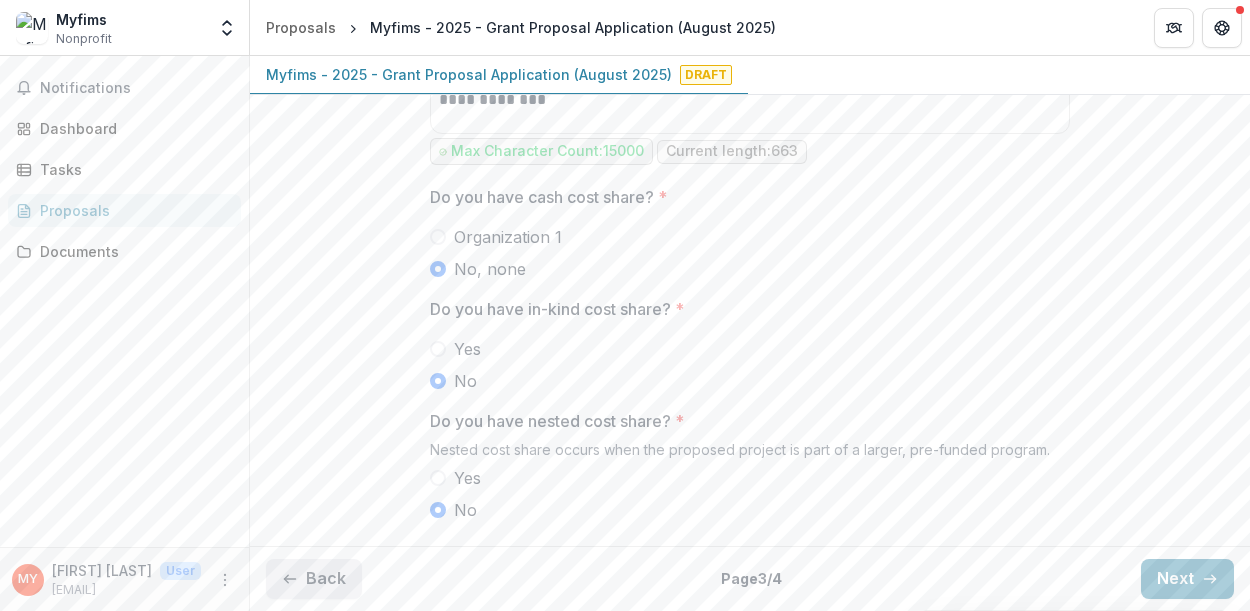 click on "Back" at bounding box center [314, 579] 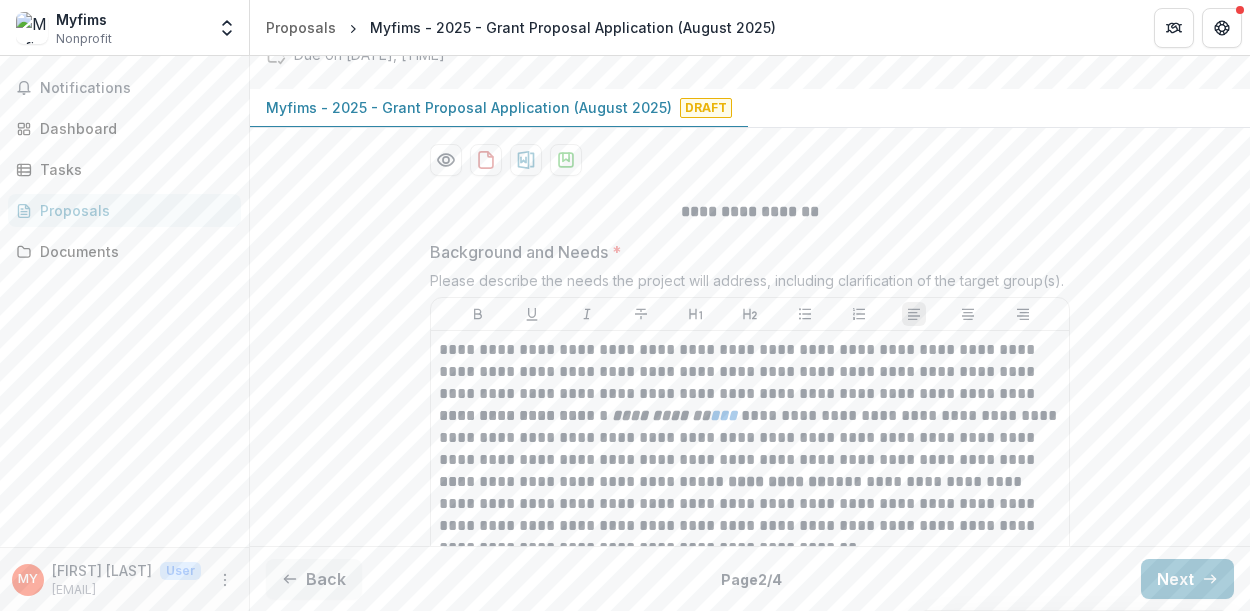 scroll, scrollTop: 155, scrollLeft: 0, axis: vertical 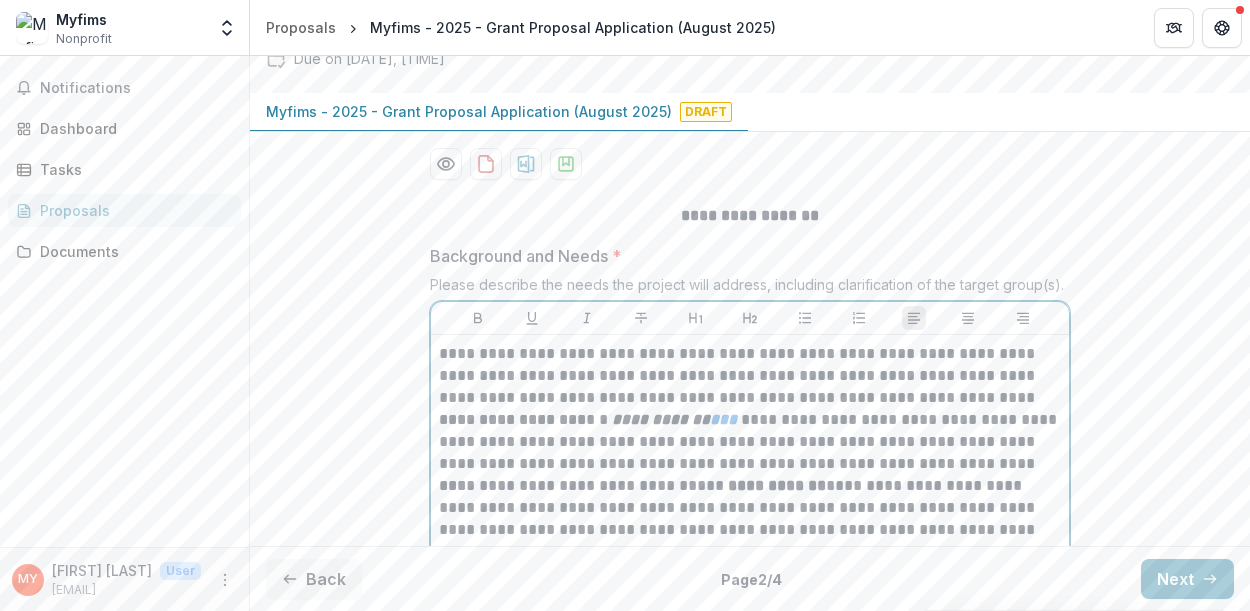 click on "**********" at bounding box center (750, 442) 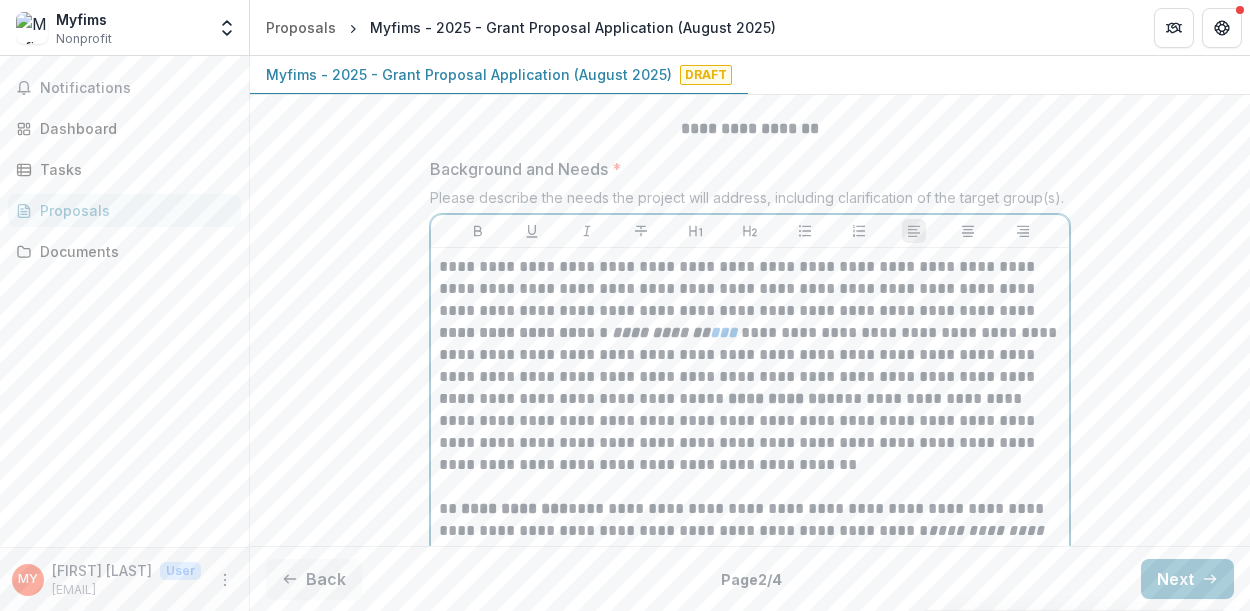 scroll, scrollTop: 249, scrollLeft: 0, axis: vertical 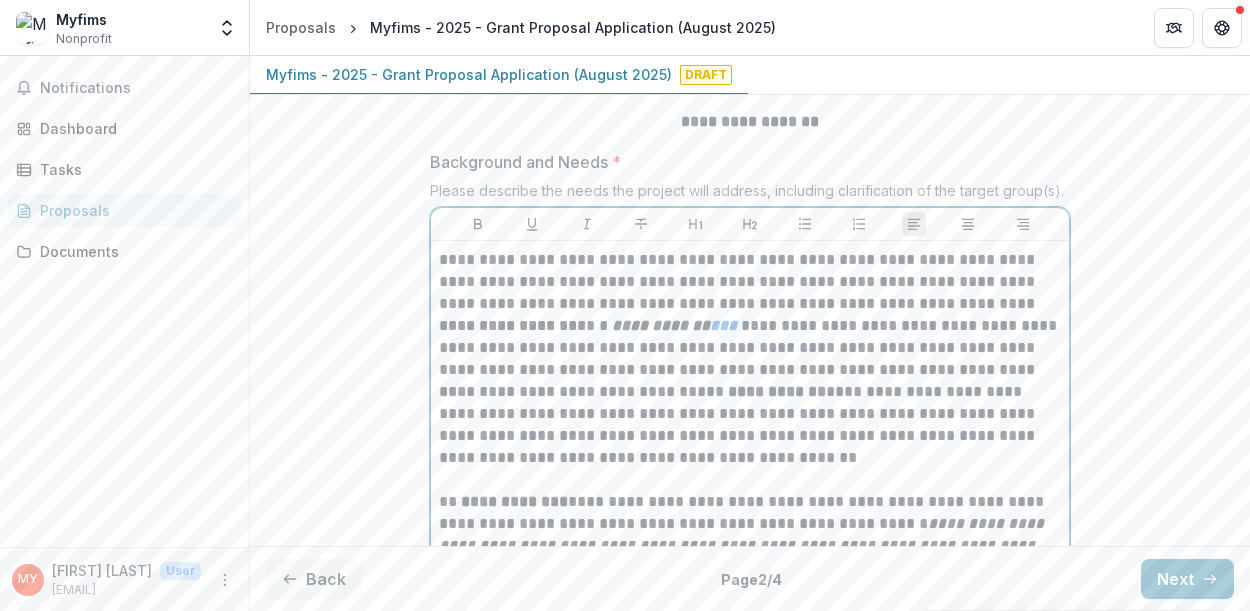 click on "**********" at bounding box center (750, 348) 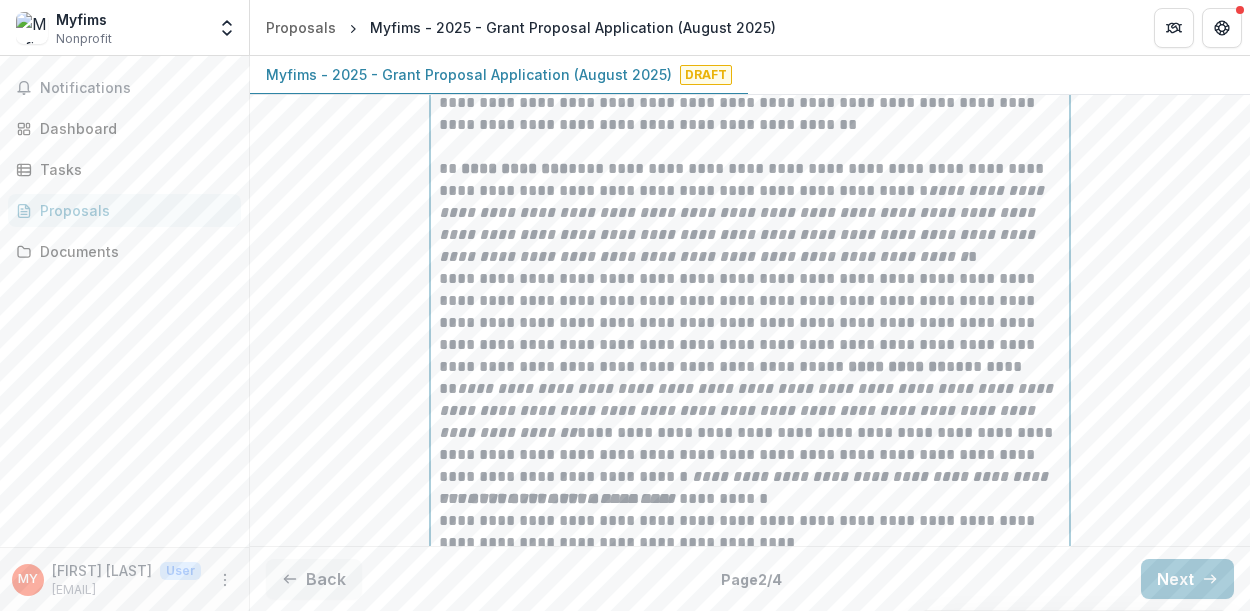 scroll, scrollTop: 608, scrollLeft: 0, axis: vertical 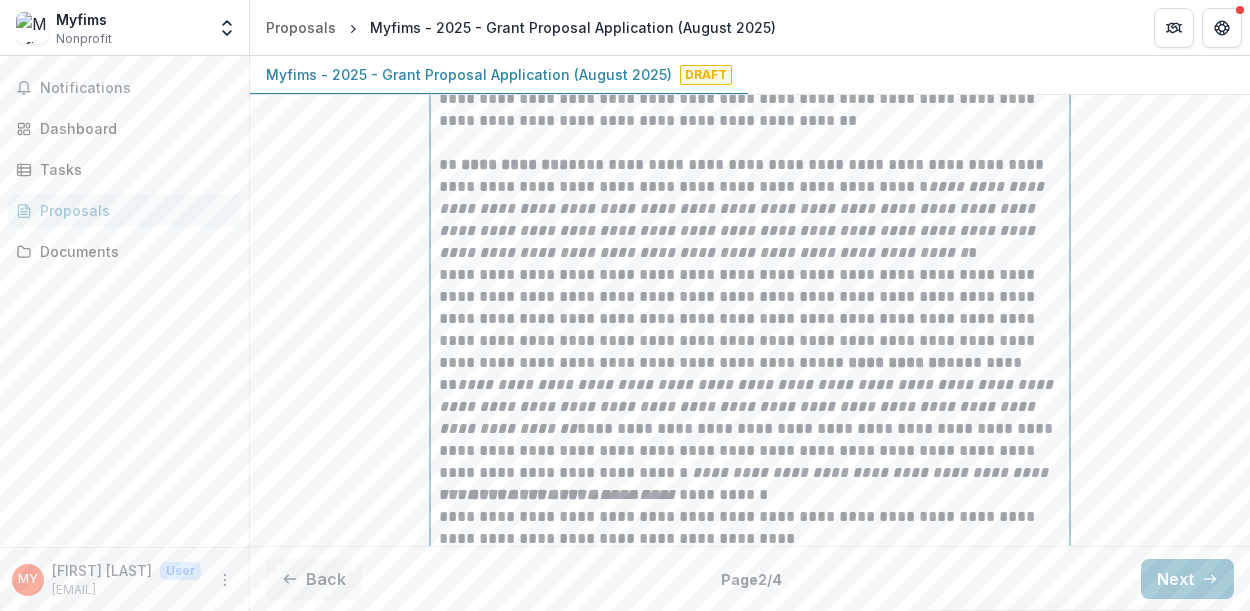 click on "**********" at bounding box center [750, 374] 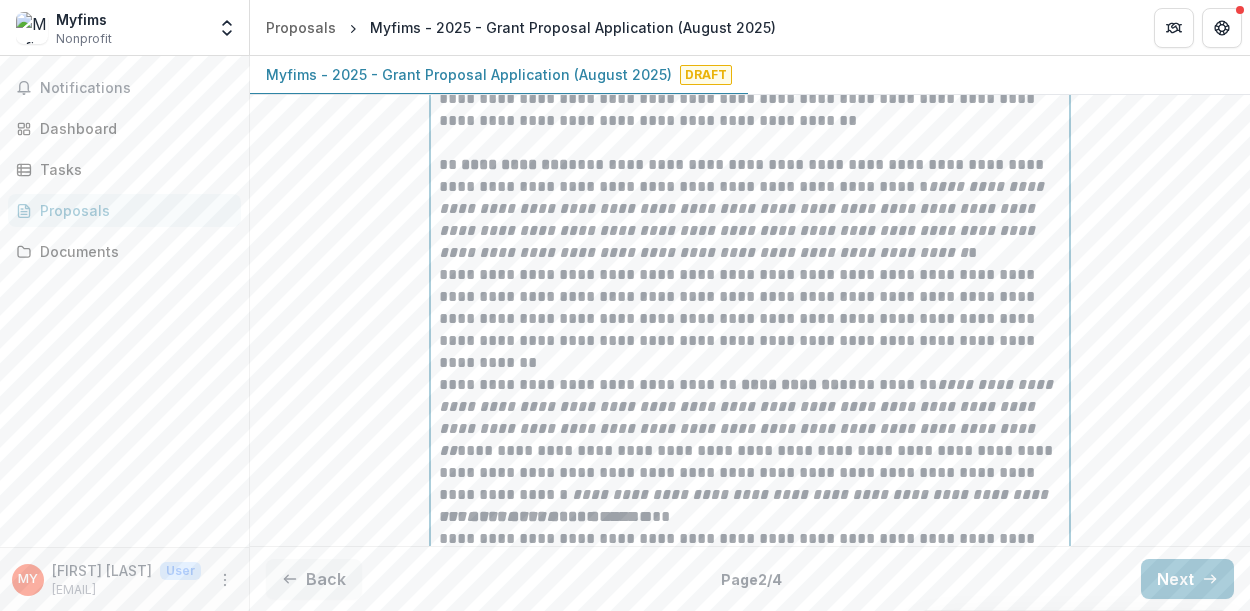 click on "**********" at bounding box center (750, 308) 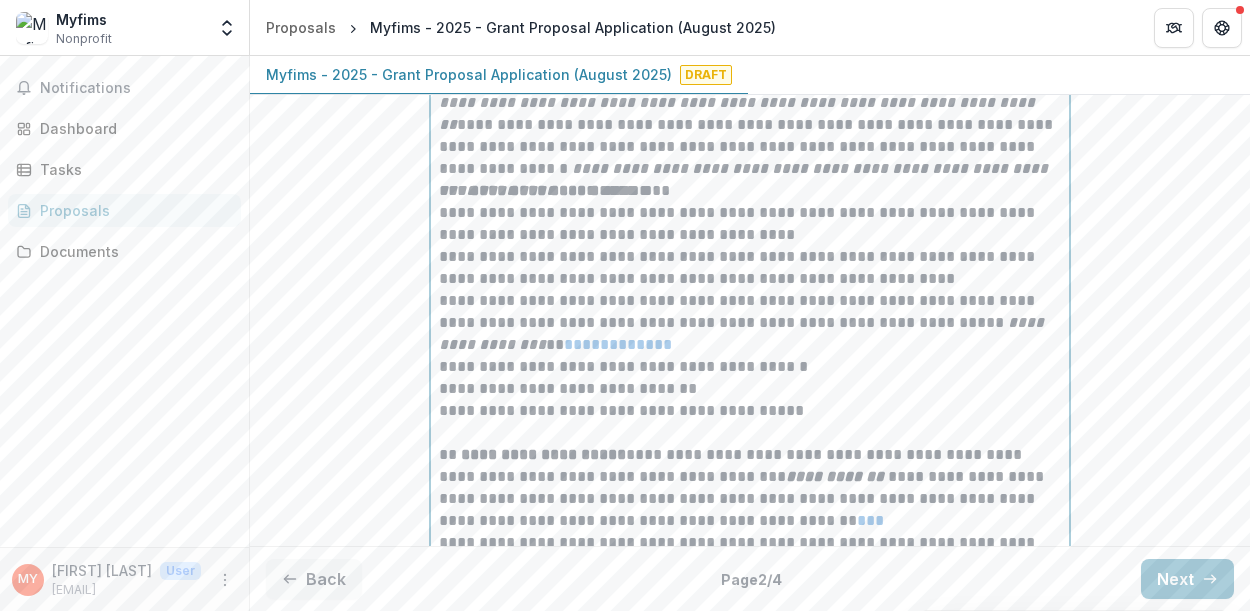 scroll, scrollTop: 961, scrollLeft: 0, axis: vertical 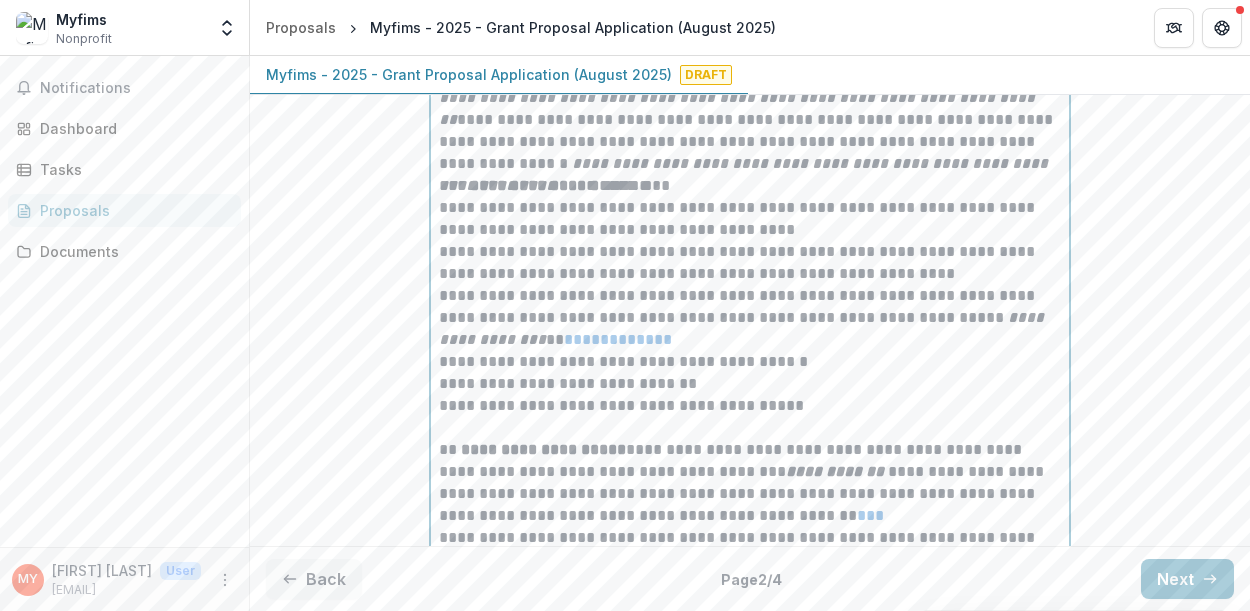 click on "**********" at bounding box center (750, 186) 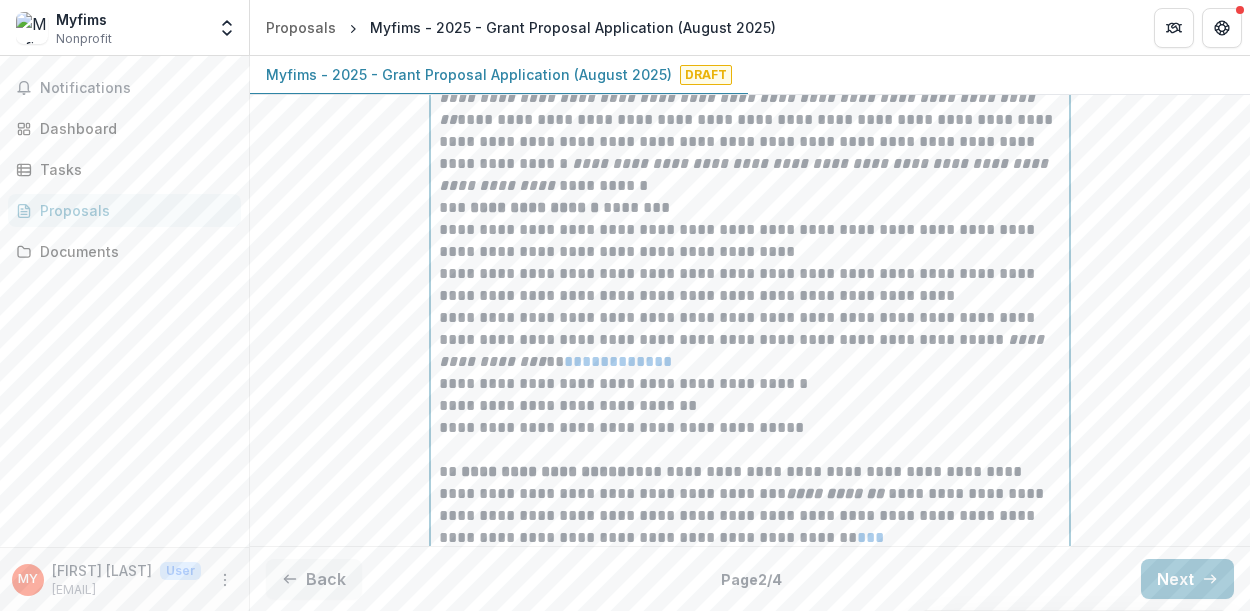click at bounding box center [750, 186] 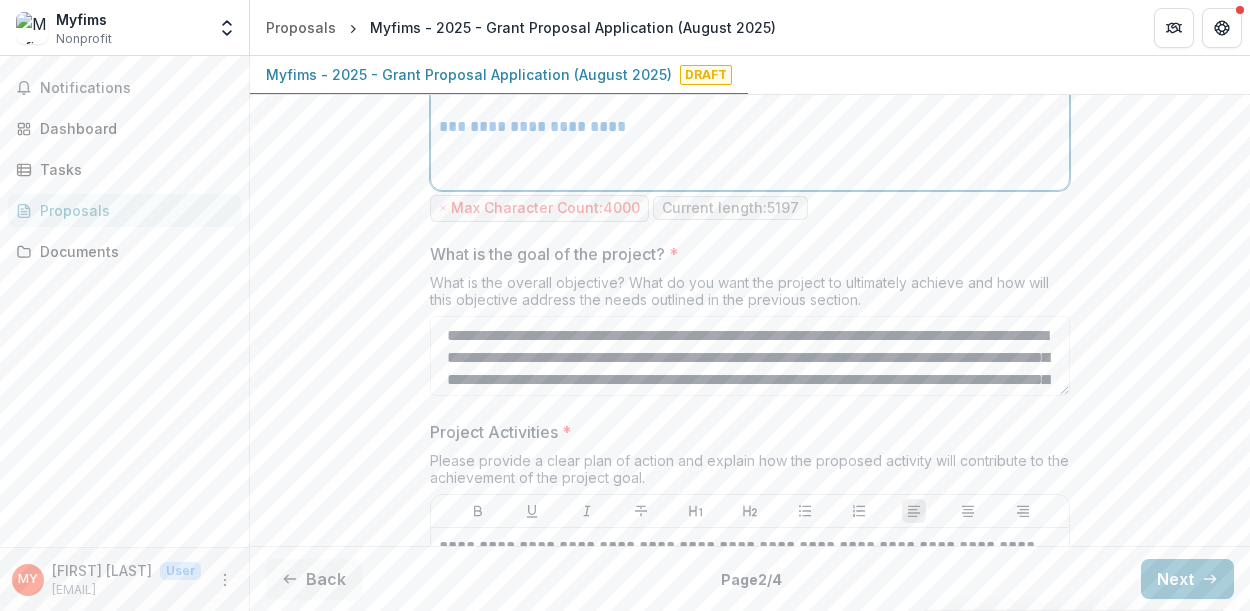 scroll, scrollTop: 2586, scrollLeft: 0, axis: vertical 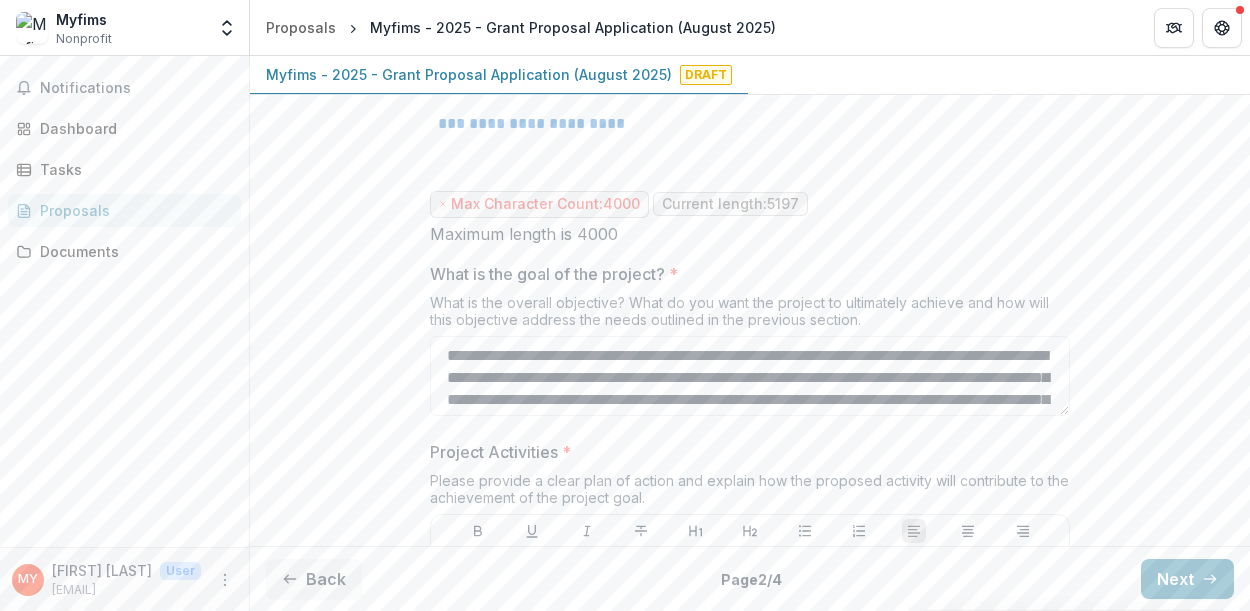 click on "What is the goal of the project? * What is the overall objective? What do you want the project to ultimately achieve and how will this objective address the needs outlined in the previous section." at bounding box center (750, 343) 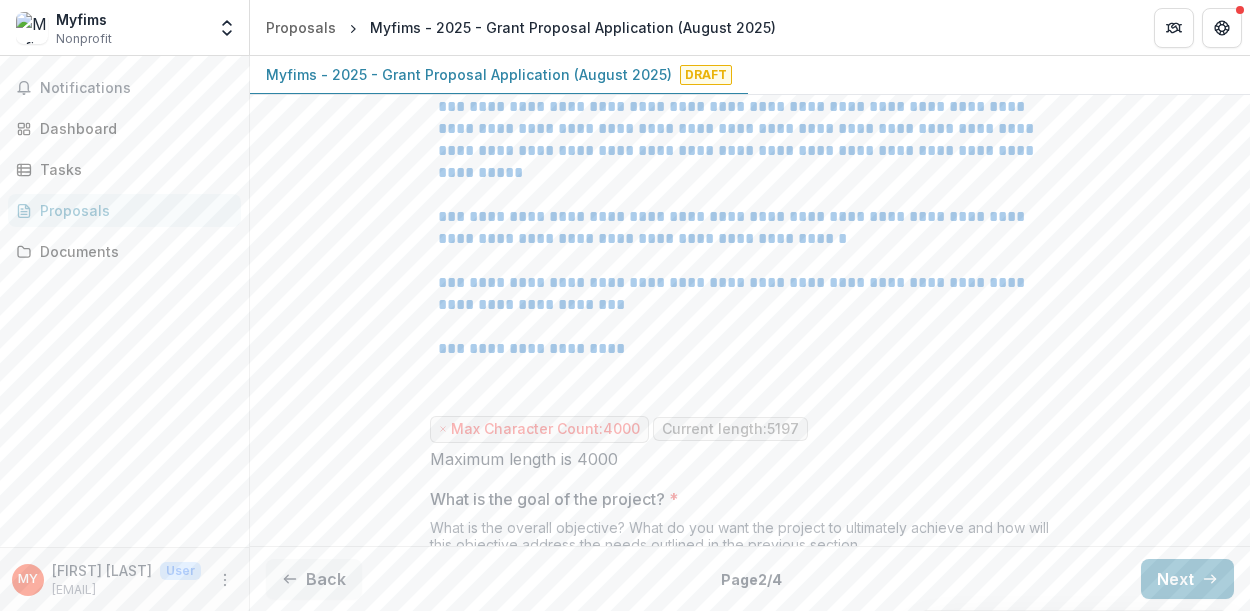 scroll, scrollTop: 2313, scrollLeft: 0, axis: vertical 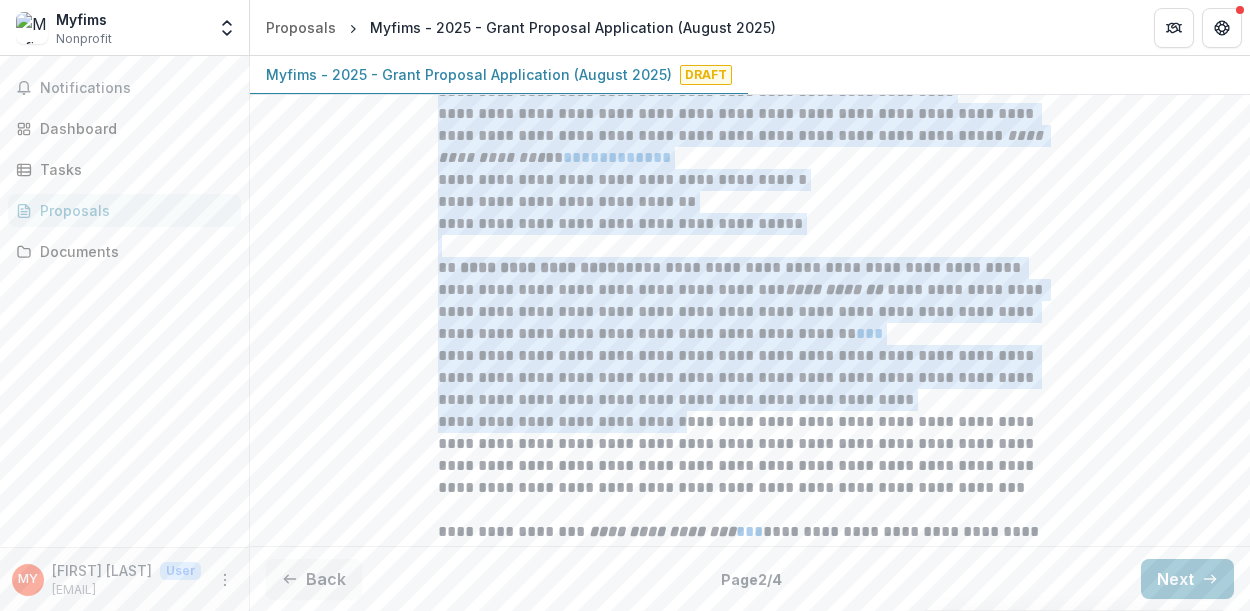 drag, startPoint x: 701, startPoint y: 416, endPoint x: 677, endPoint y: 415, distance: 24.020824 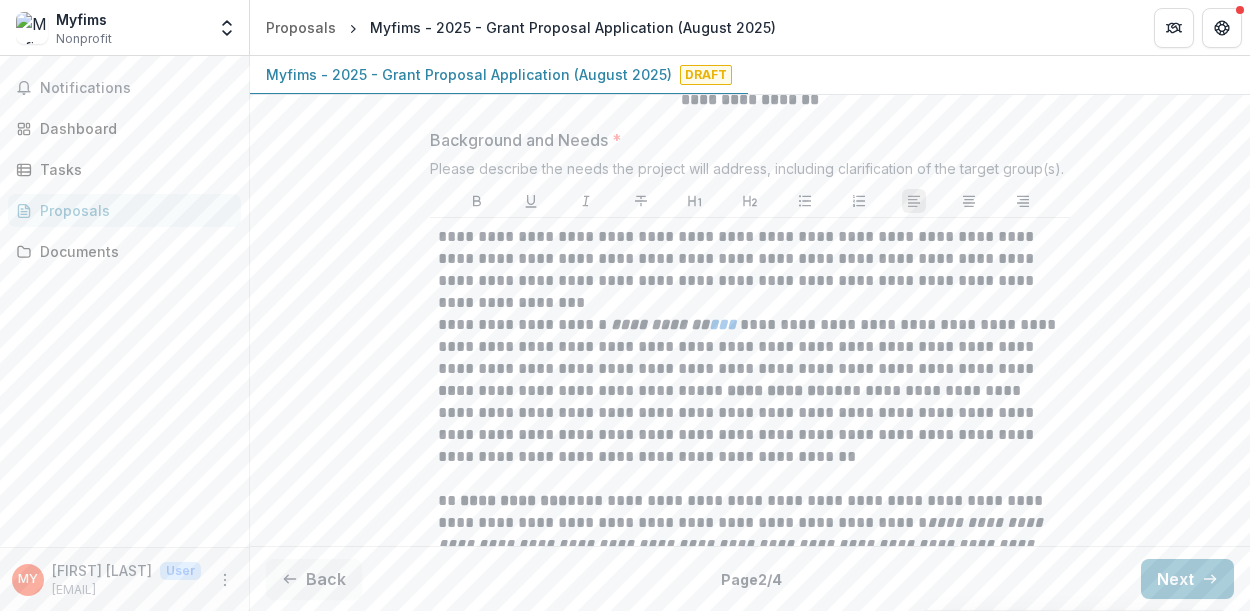 scroll, scrollTop: 268, scrollLeft: 0, axis: vertical 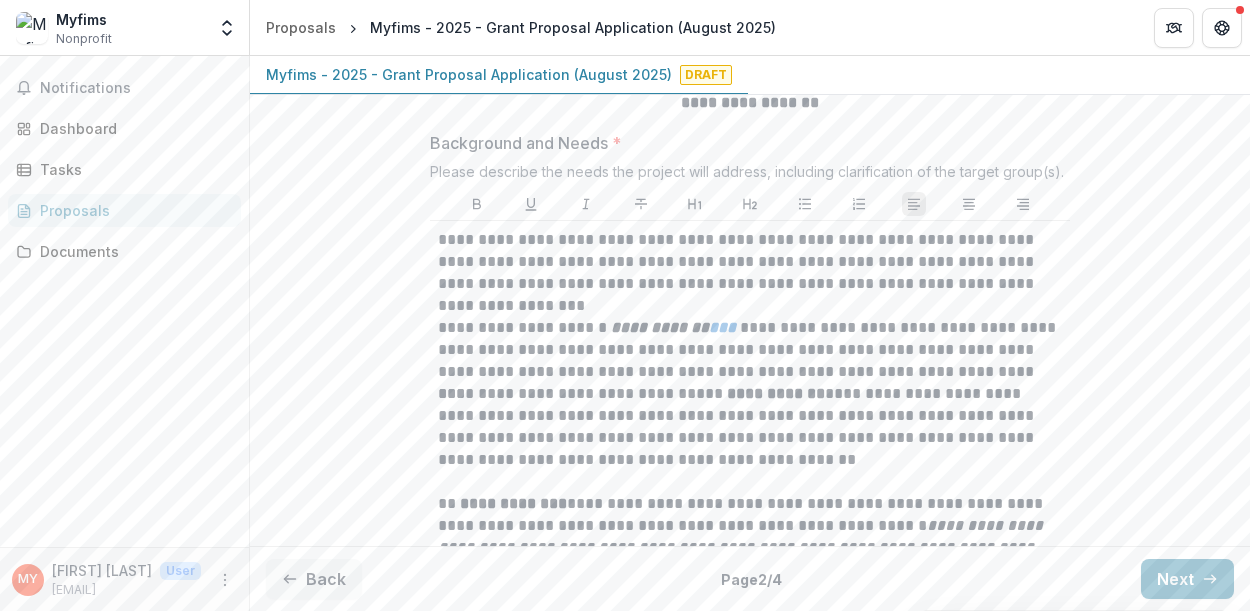 click on "**********" at bounding box center [749, 262] 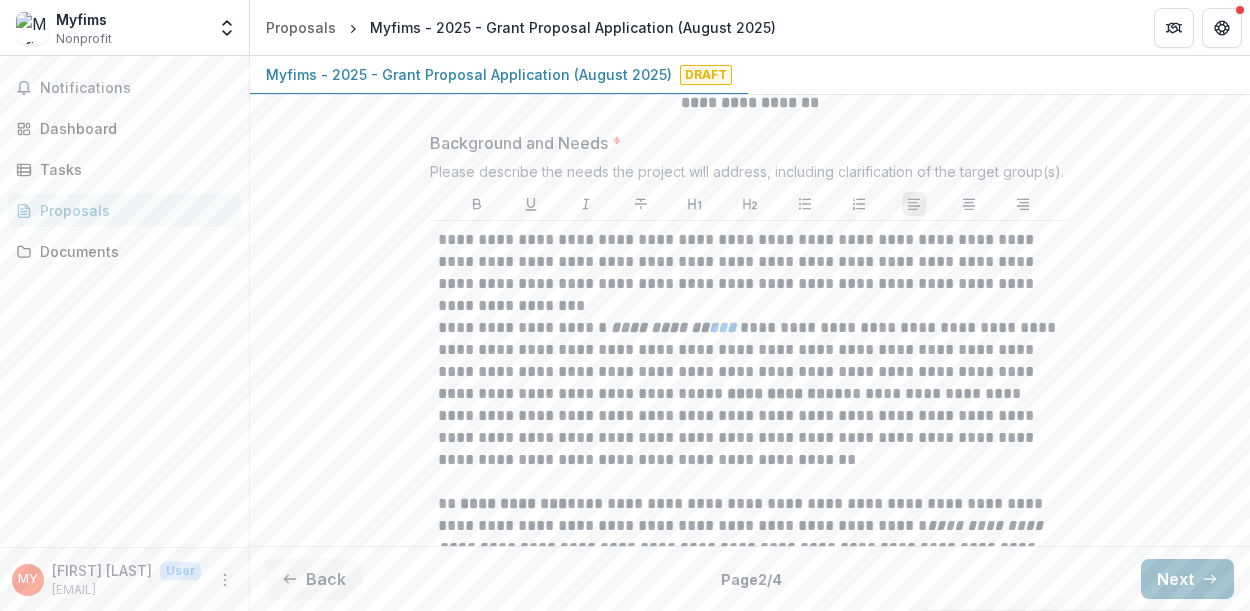 click on "Next" at bounding box center [1187, 579] 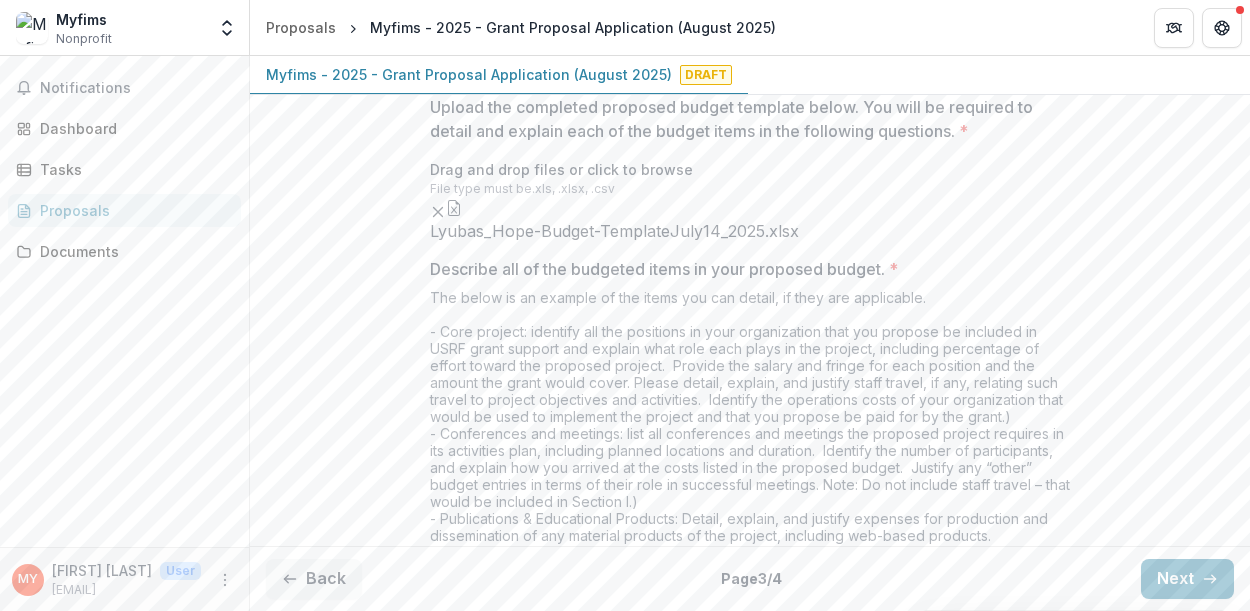 scroll, scrollTop: 668, scrollLeft: 0, axis: vertical 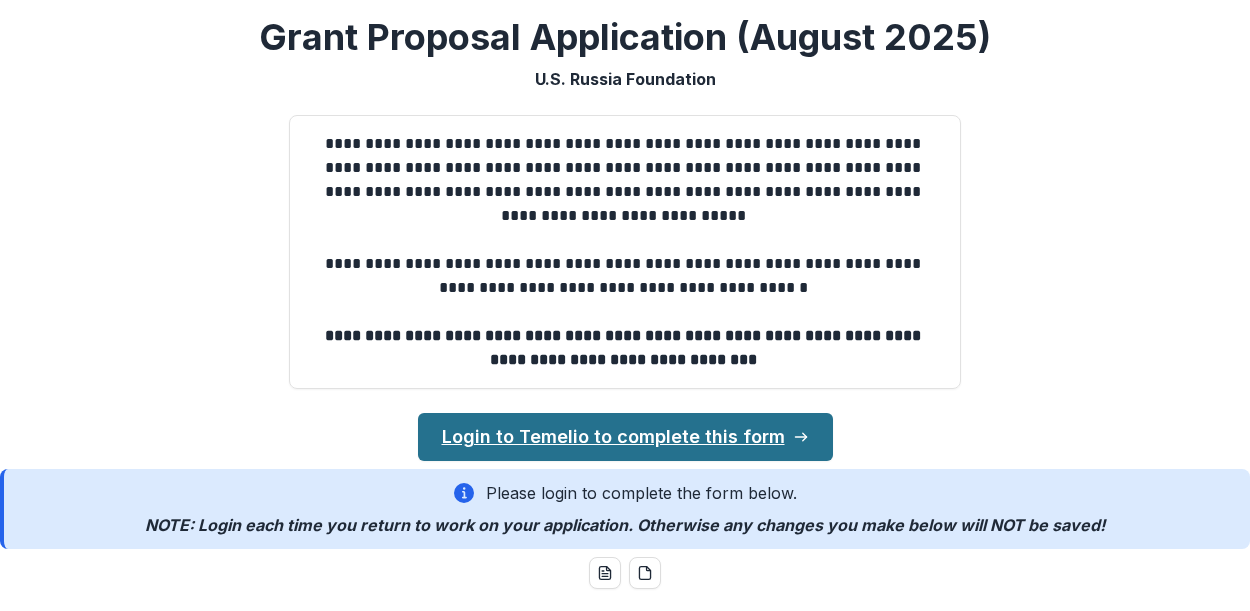 click on "Login to Temelio to complete this form" at bounding box center (625, 437) 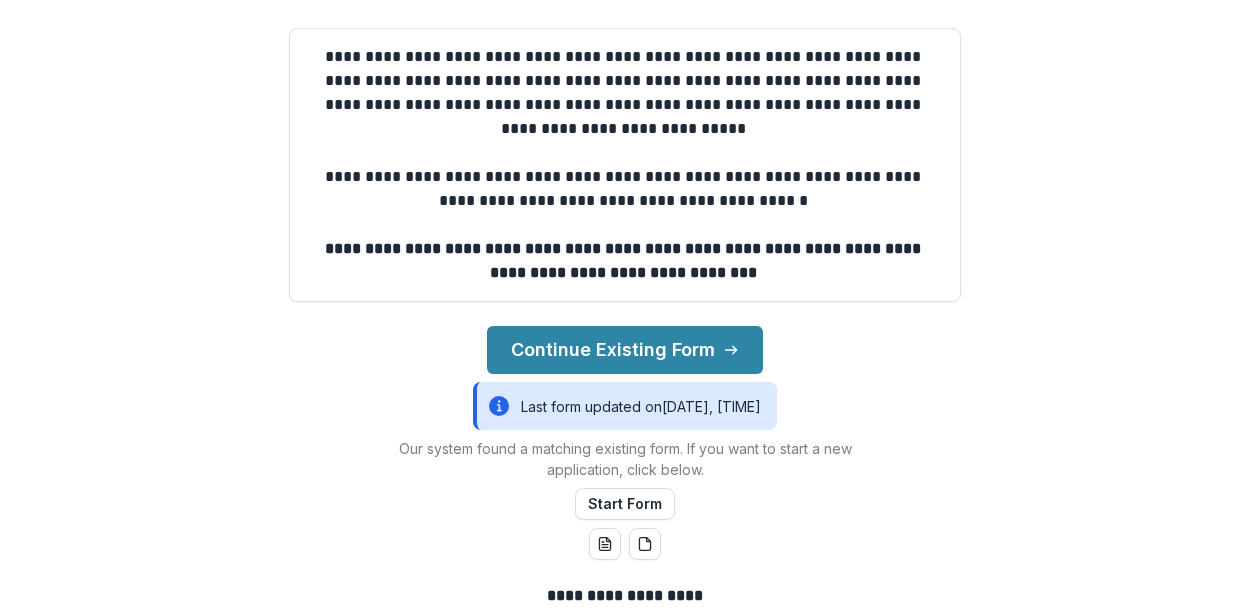 scroll, scrollTop: 137, scrollLeft: 0, axis: vertical 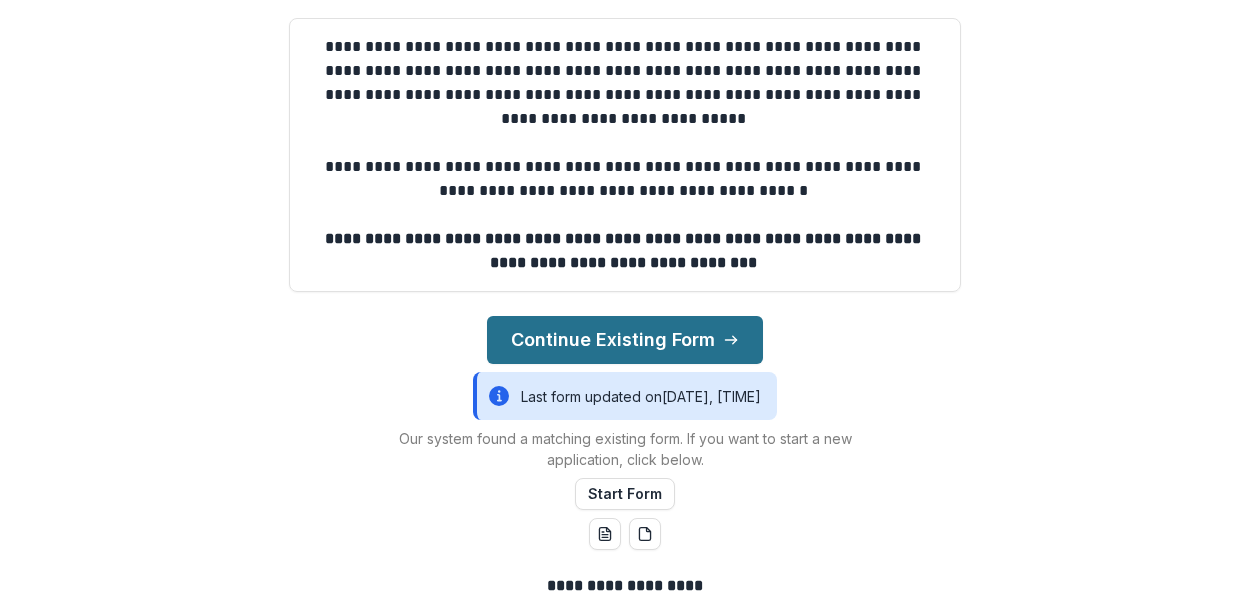 click on "Continue Existing Form" at bounding box center (625, 340) 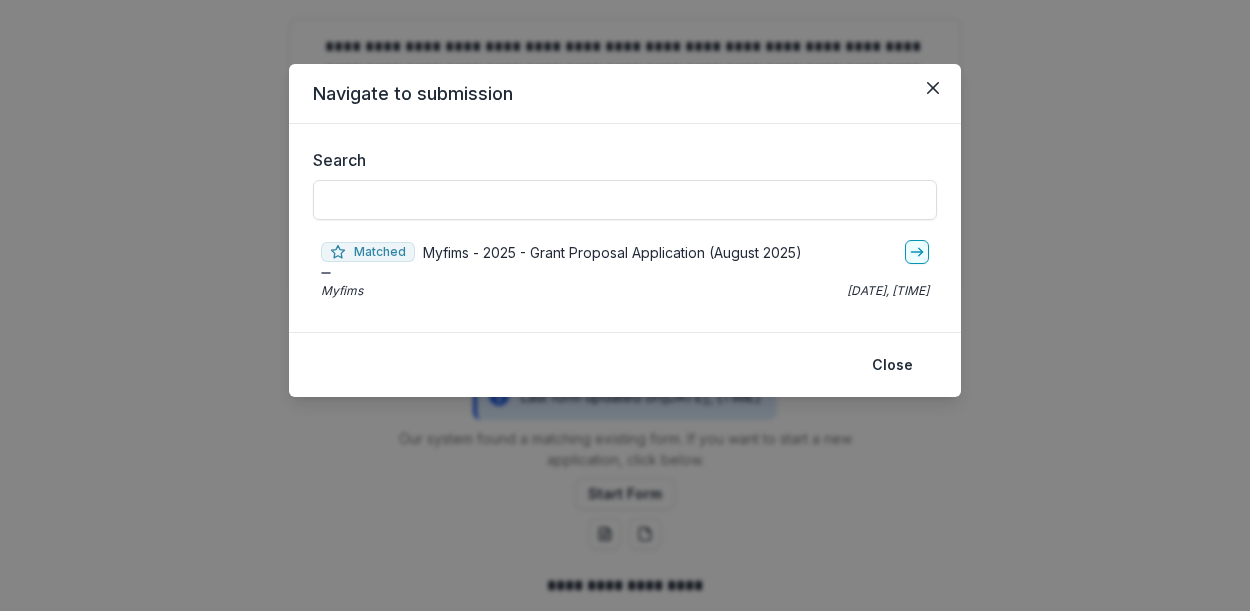 click on "Myfims - 2025 - Grant Proposal Application (August 2025)" at bounding box center [612, 252] 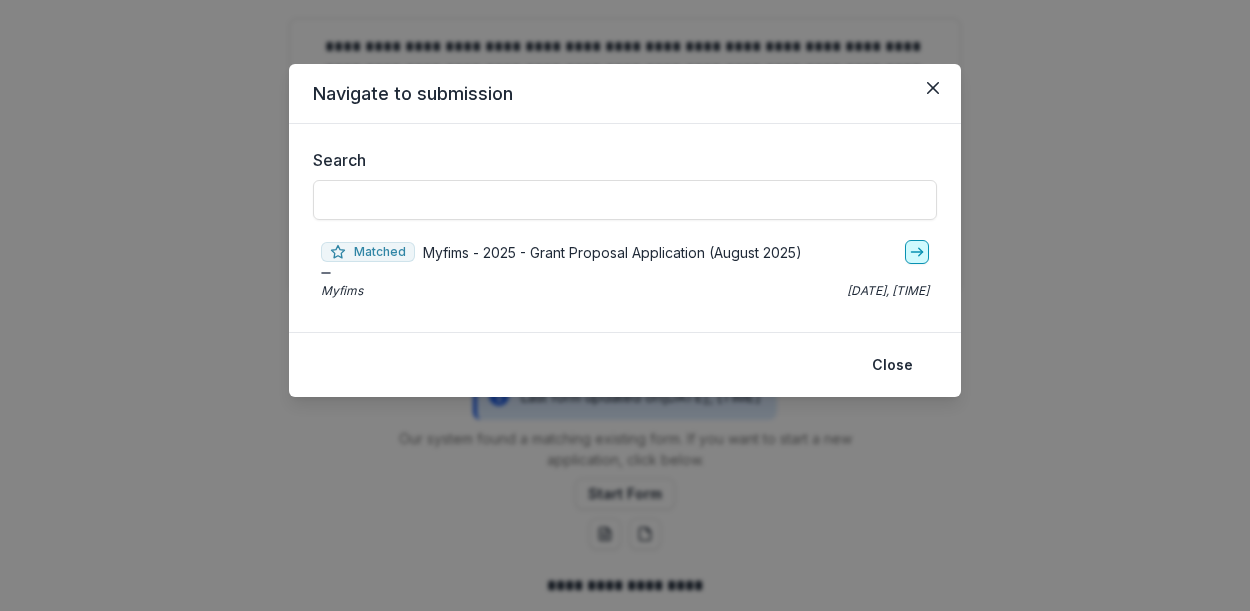 click 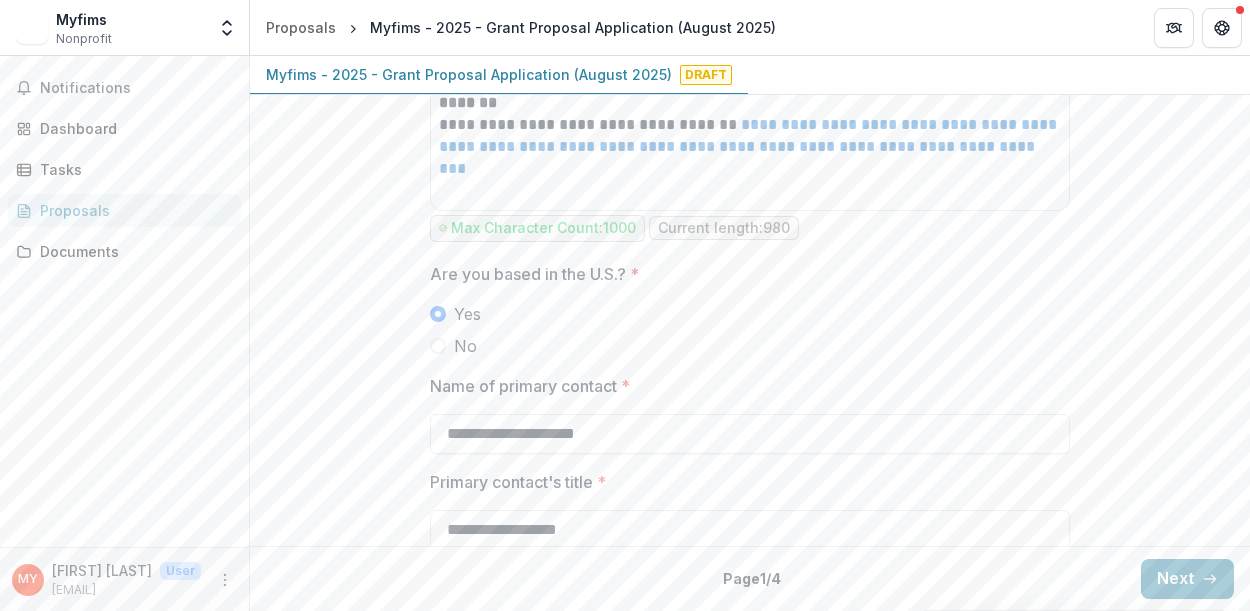 scroll, scrollTop: 1550, scrollLeft: 0, axis: vertical 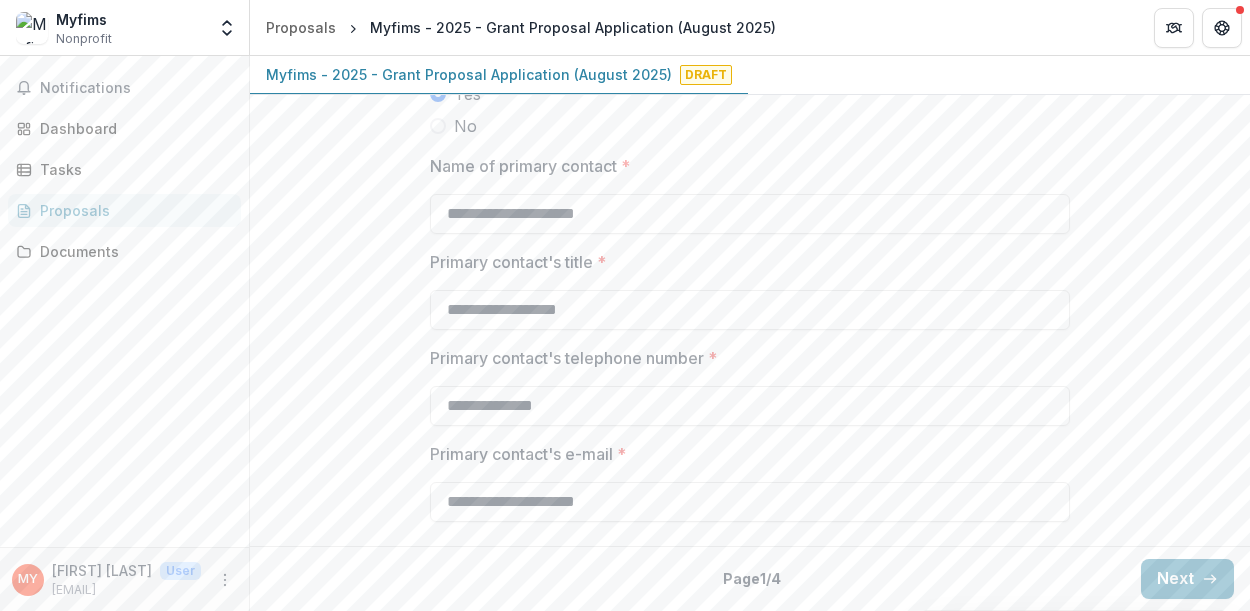 click on "**********" at bounding box center (750, 406) 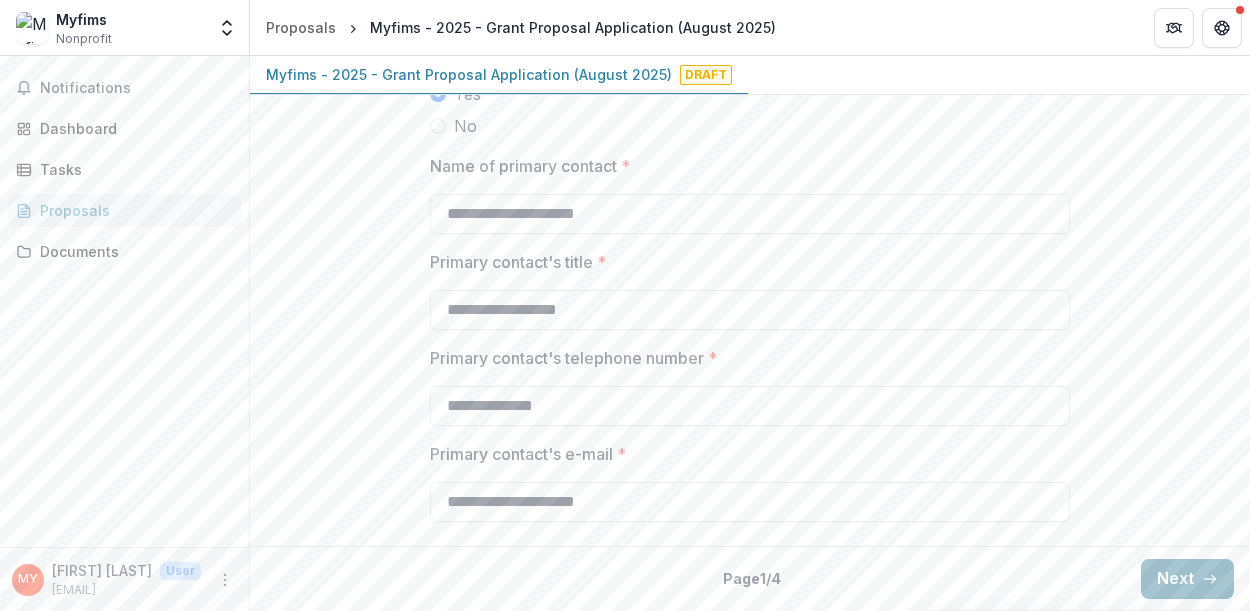 click on "Next" at bounding box center [1187, 579] 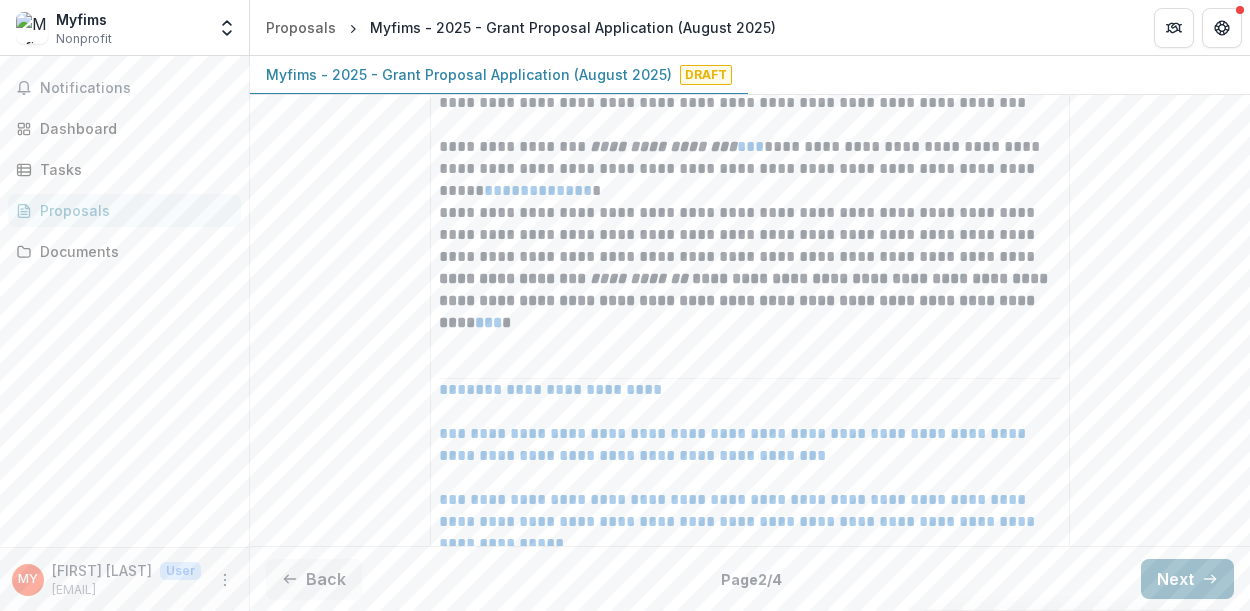 click on "Next" at bounding box center [1187, 579] 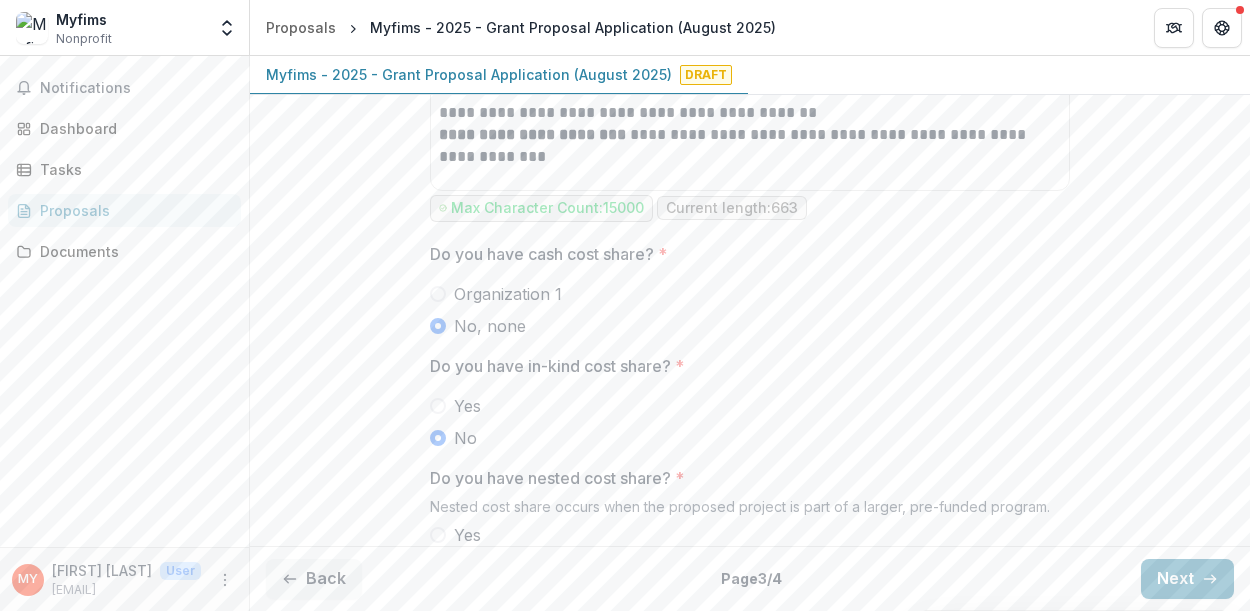scroll, scrollTop: 1967, scrollLeft: 0, axis: vertical 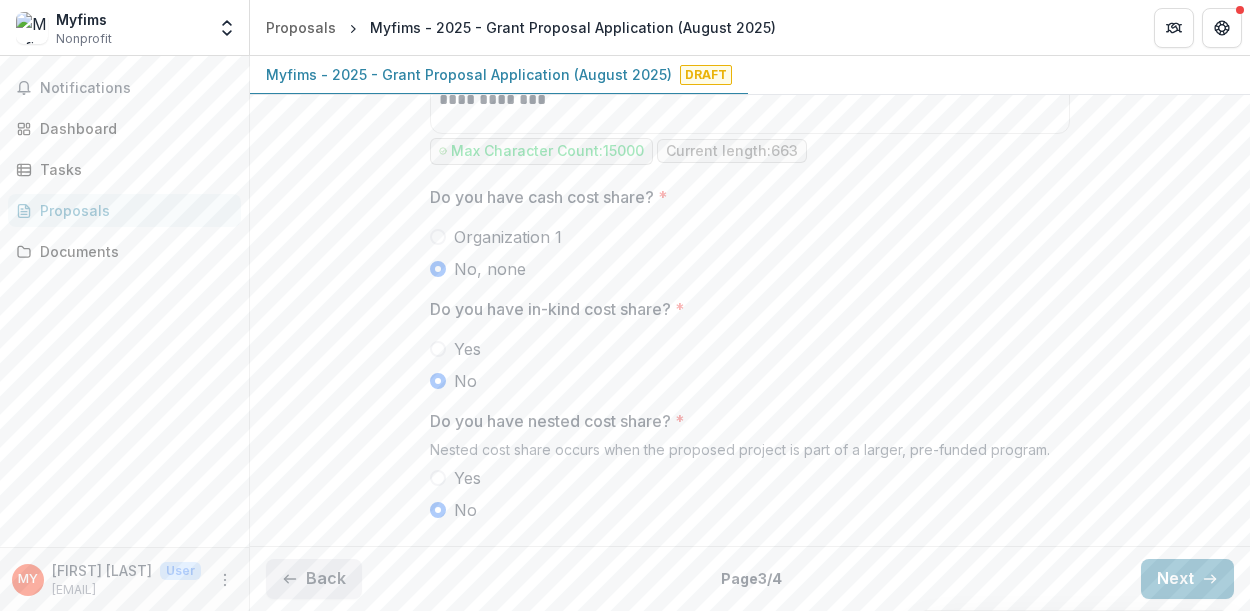 click on "Back" at bounding box center [314, 579] 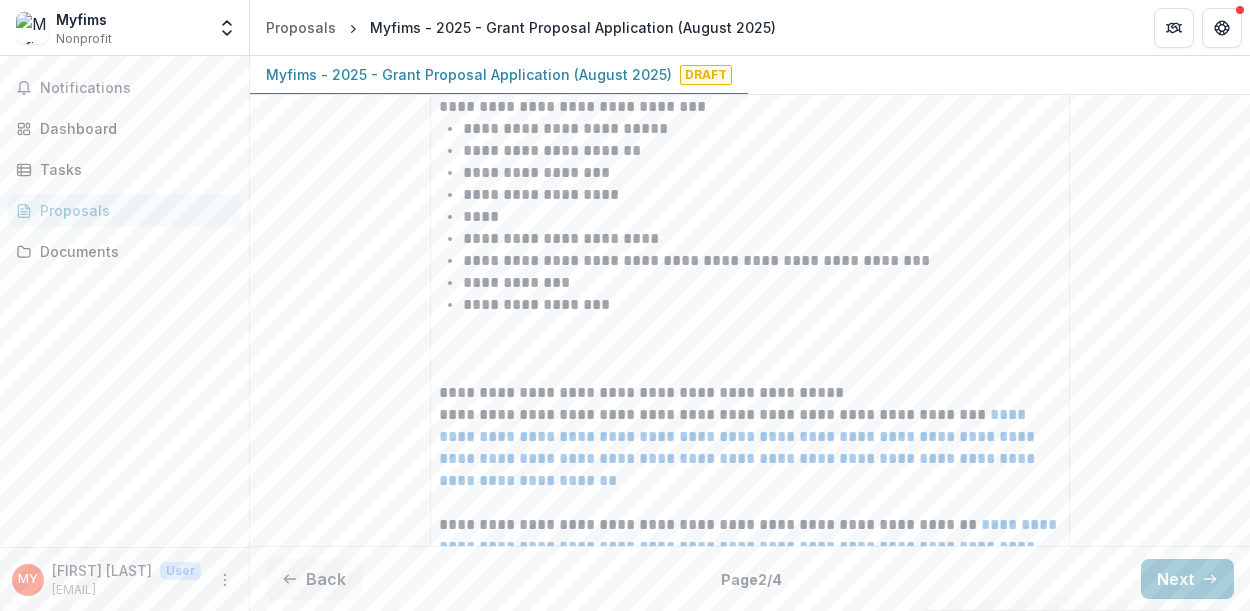 scroll, scrollTop: 6543, scrollLeft: 0, axis: vertical 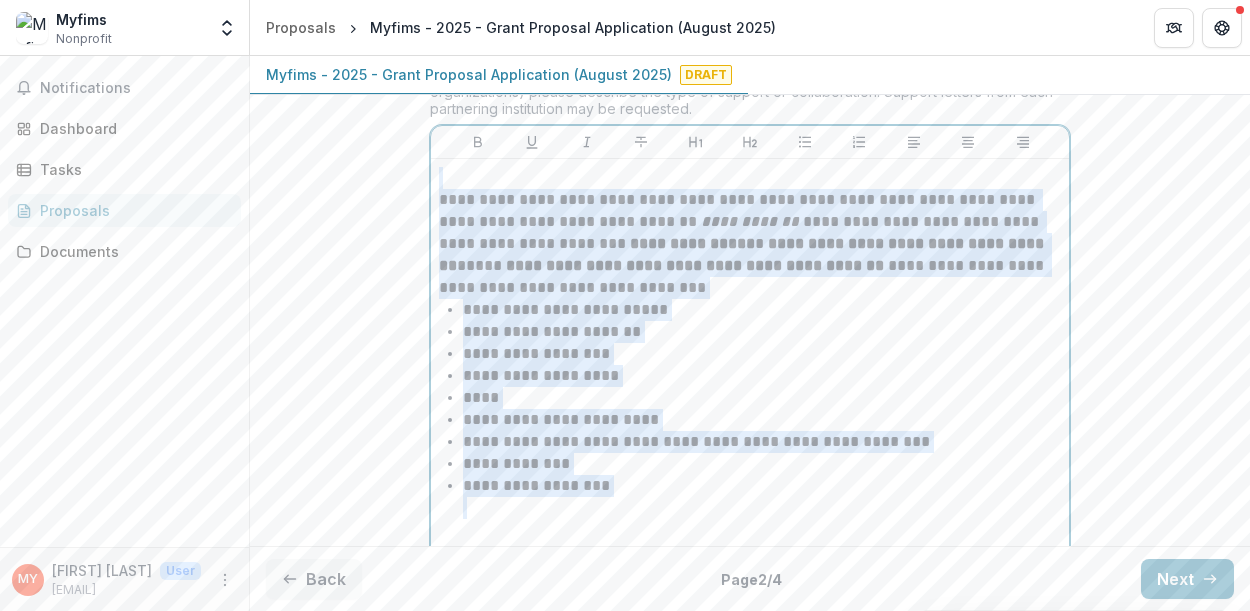 drag, startPoint x: 433, startPoint y: 203, endPoint x: 593, endPoint y: 544, distance: 376.67093 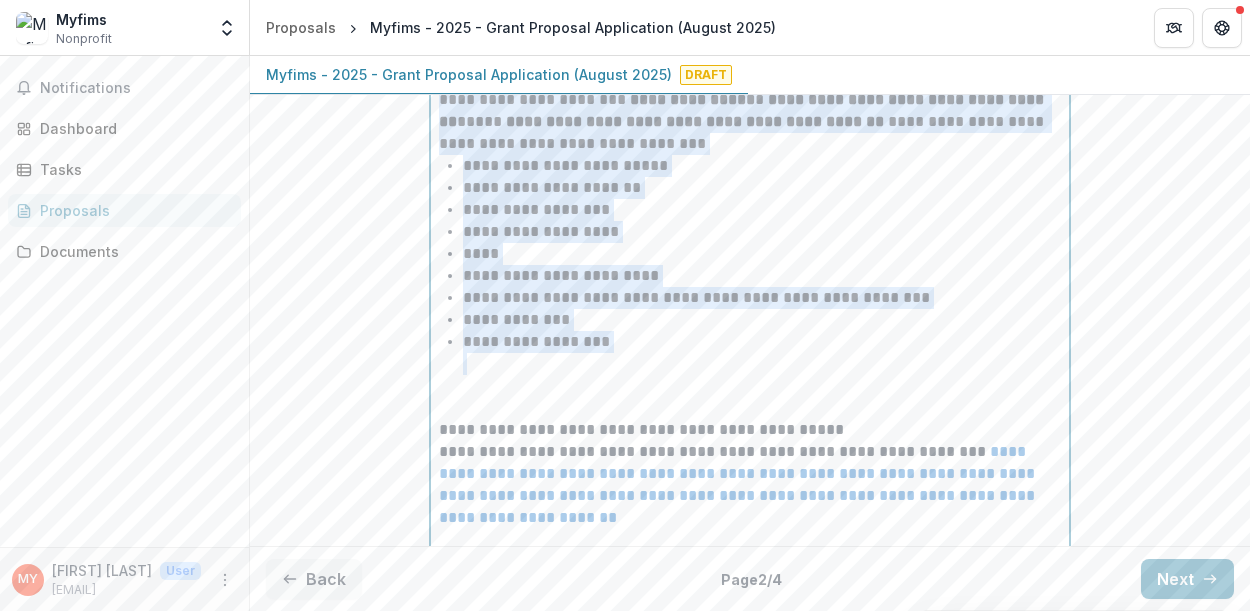 scroll, scrollTop: 6352, scrollLeft: 0, axis: vertical 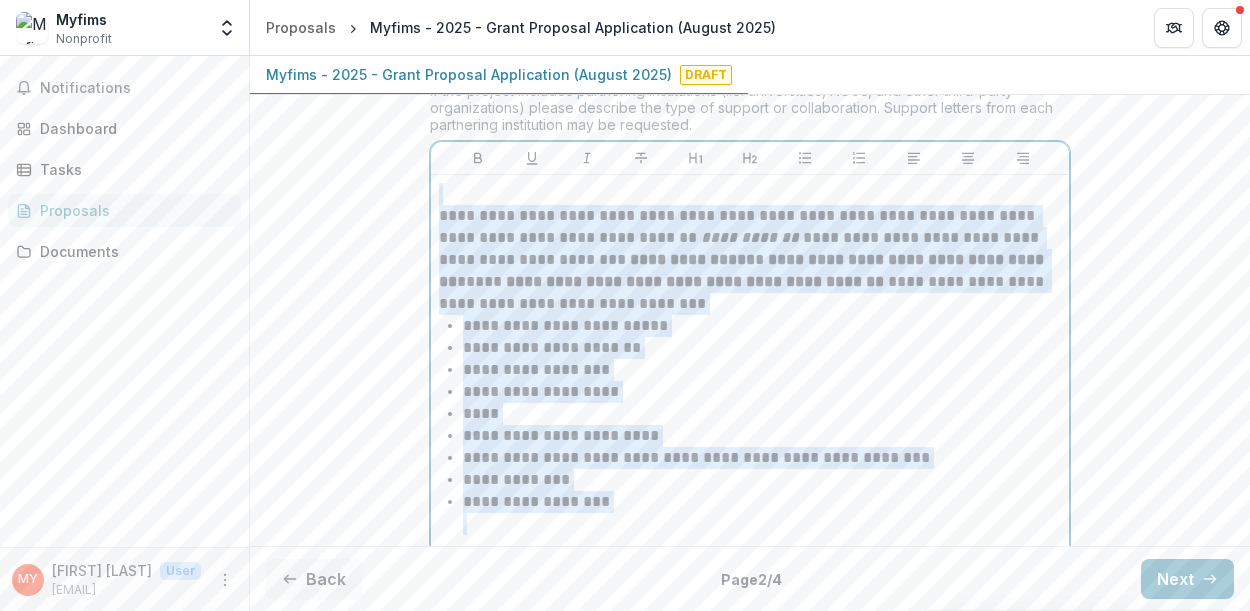 click on "**********" at bounding box center (750, 260) 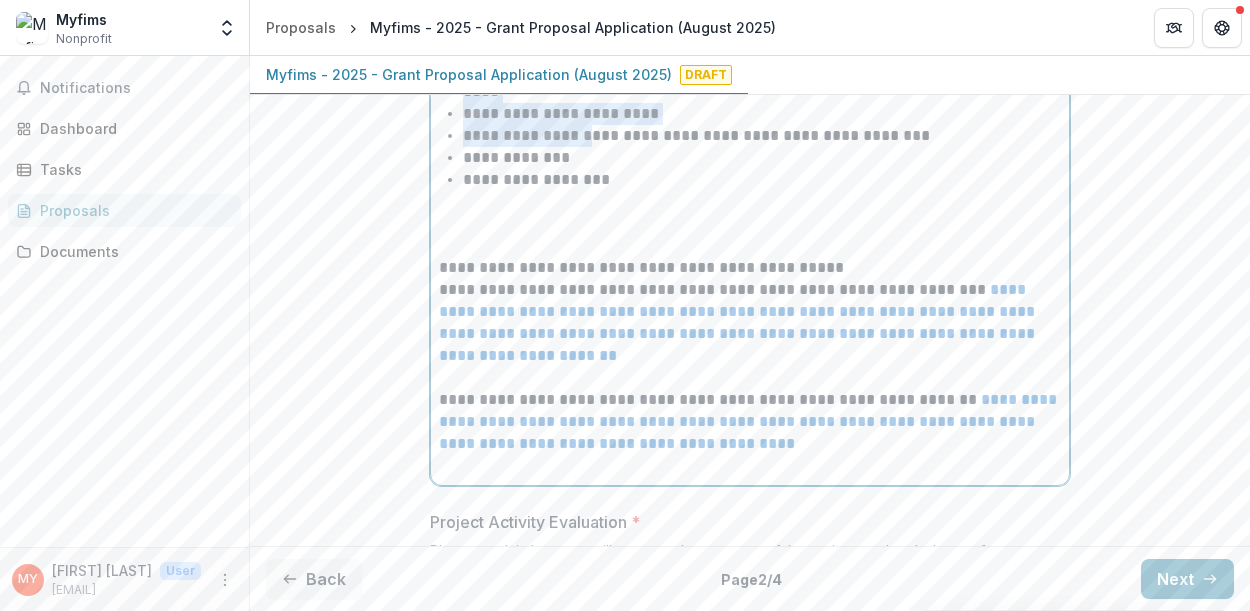 scroll, scrollTop: 6713, scrollLeft: 0, axis: vertical 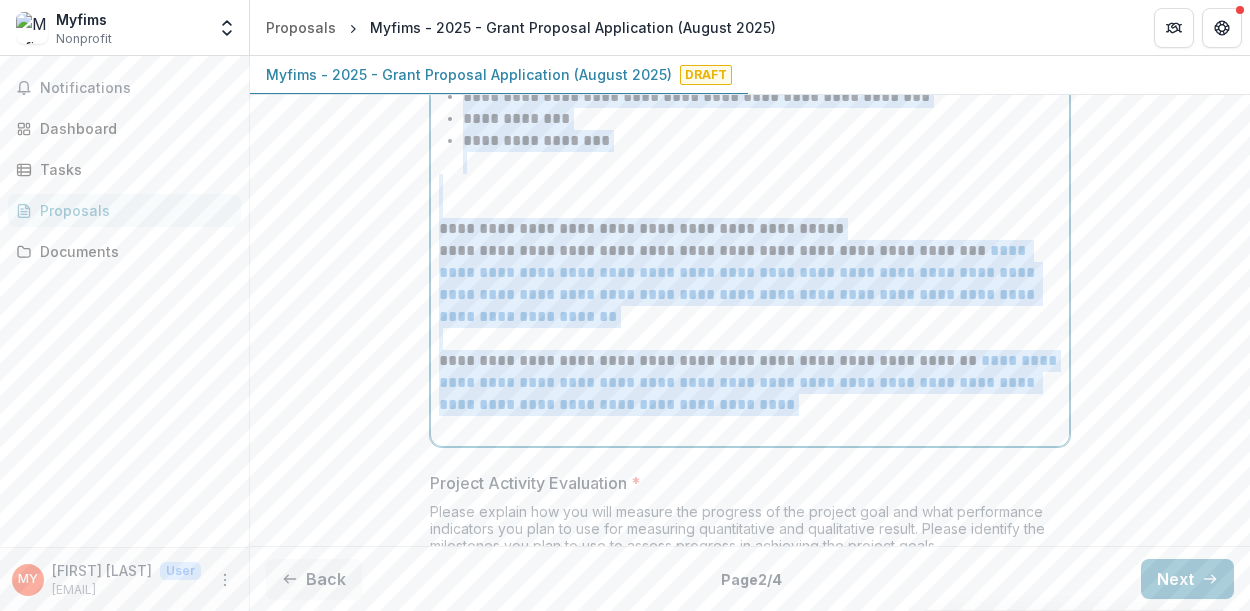drag, startPoint x: 433, startPoint y: 239, endPoint x: 934, endPoint y: 466, distance: 550.0273 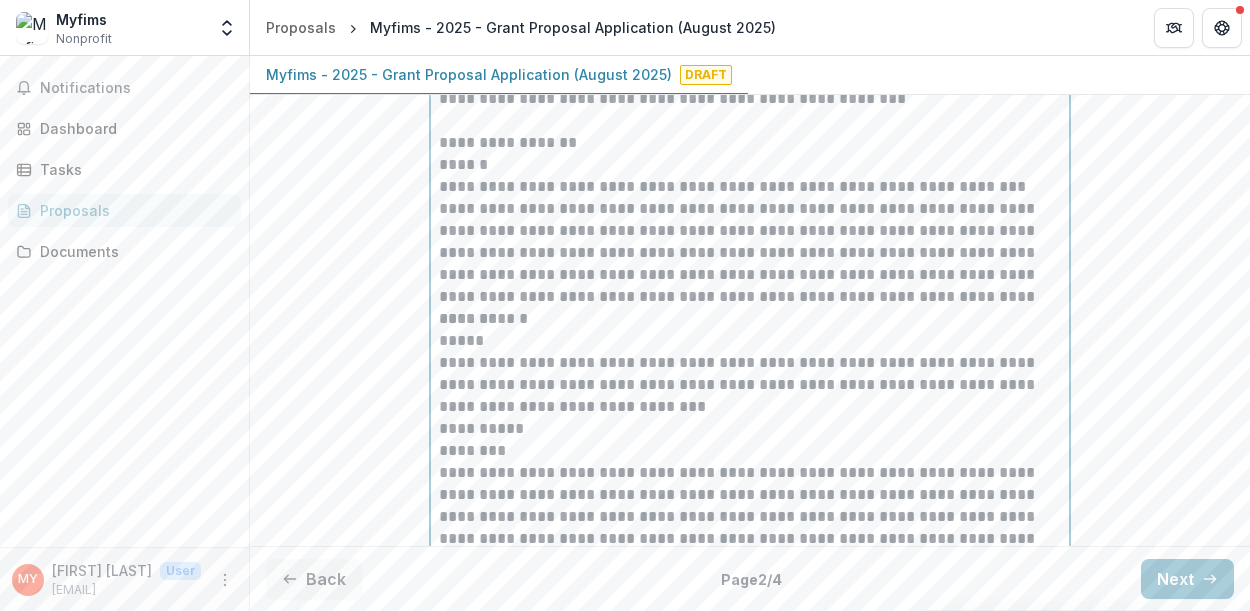 scroll, scrollTop: 8782, scrollLeft: 0, axis: vertical 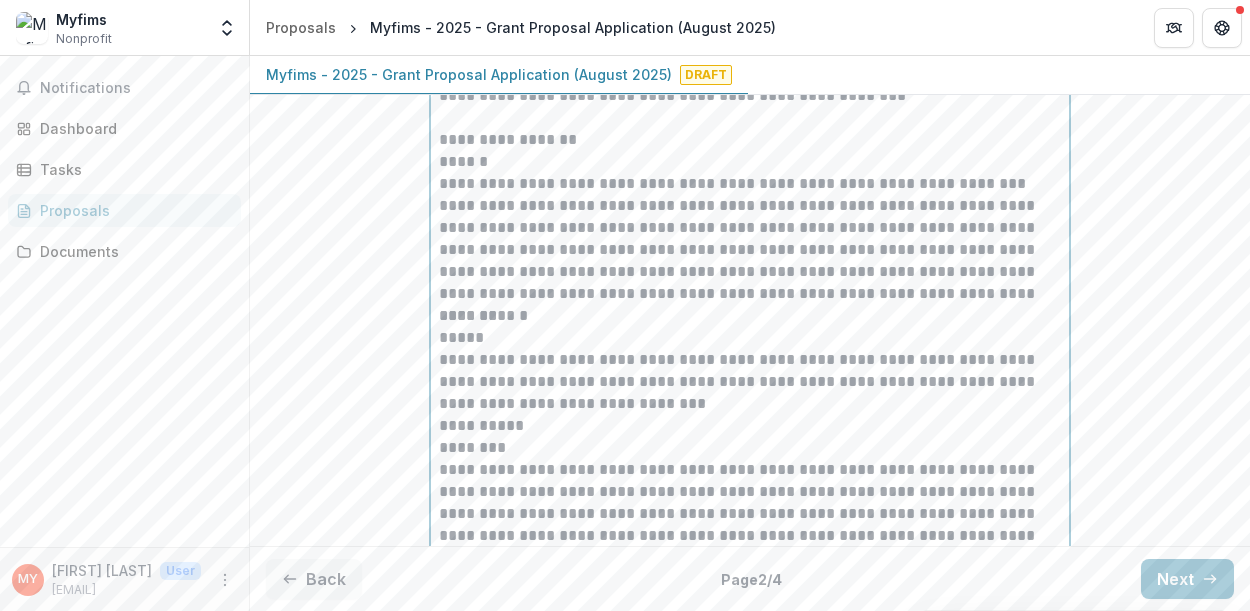 click on "**********" at bounding box center [750, 426] 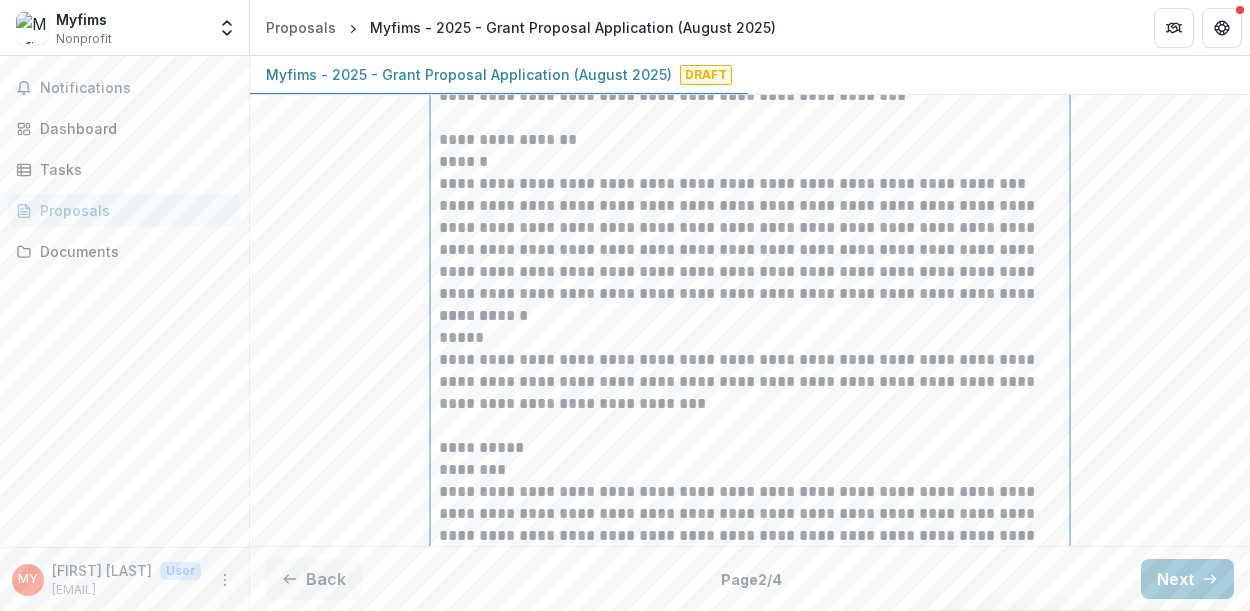 click on "**********" at bounding box center (750, 316) 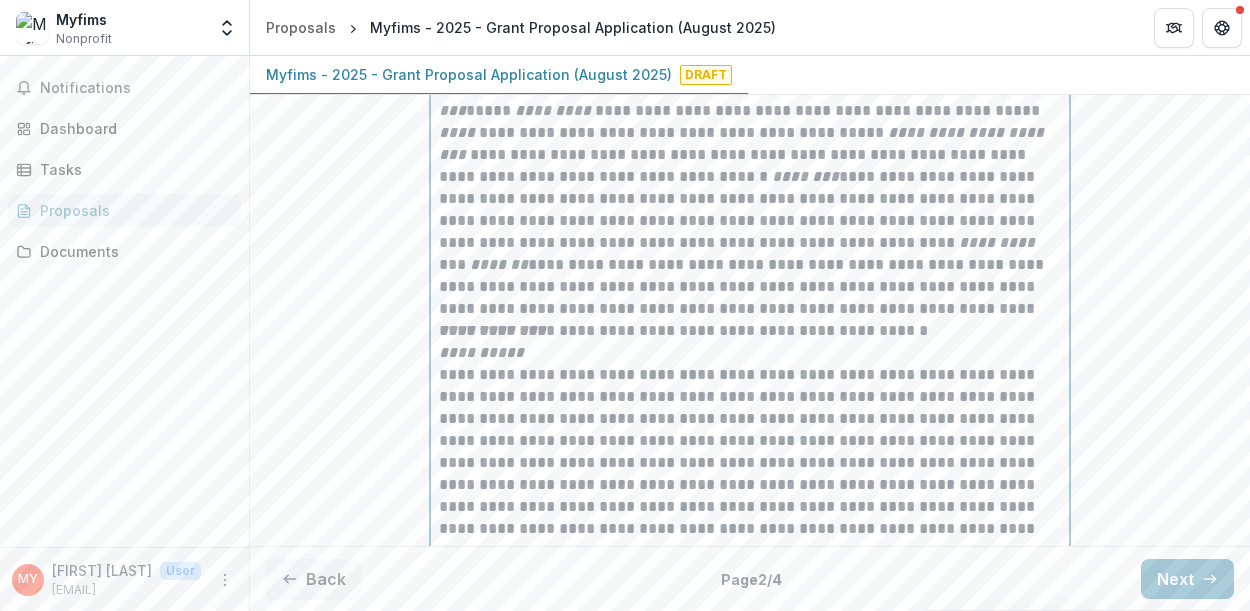 scroll, scrollTop: 8215, scrollLeft: 0, axis: vertical 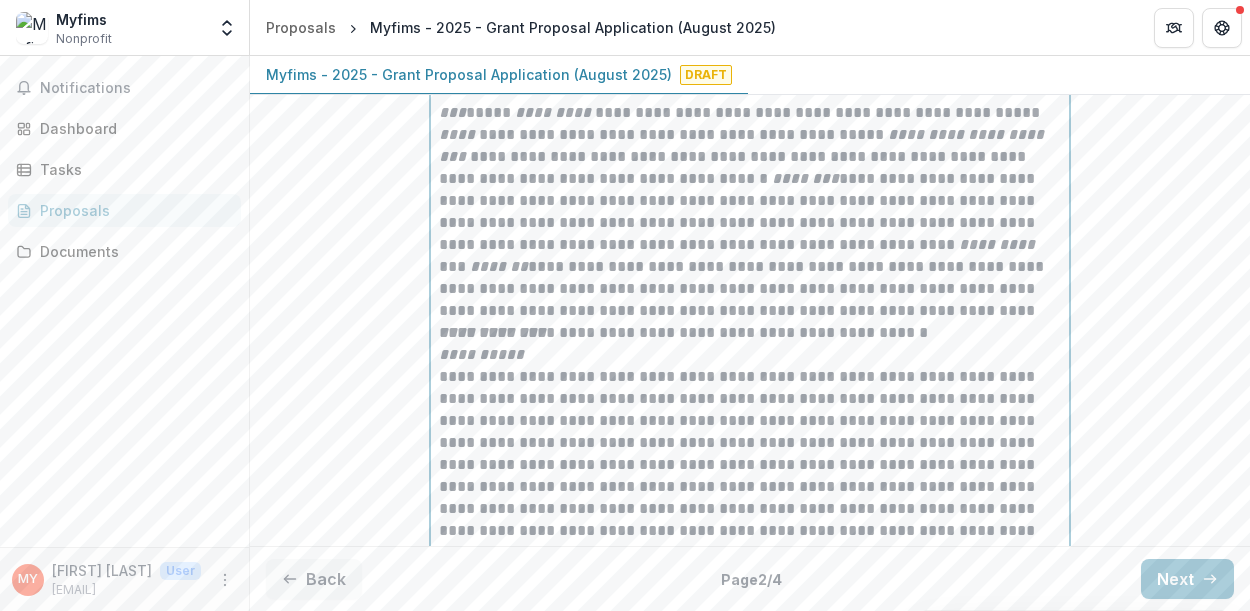 click on "**********" at bounding box center [492, 332] 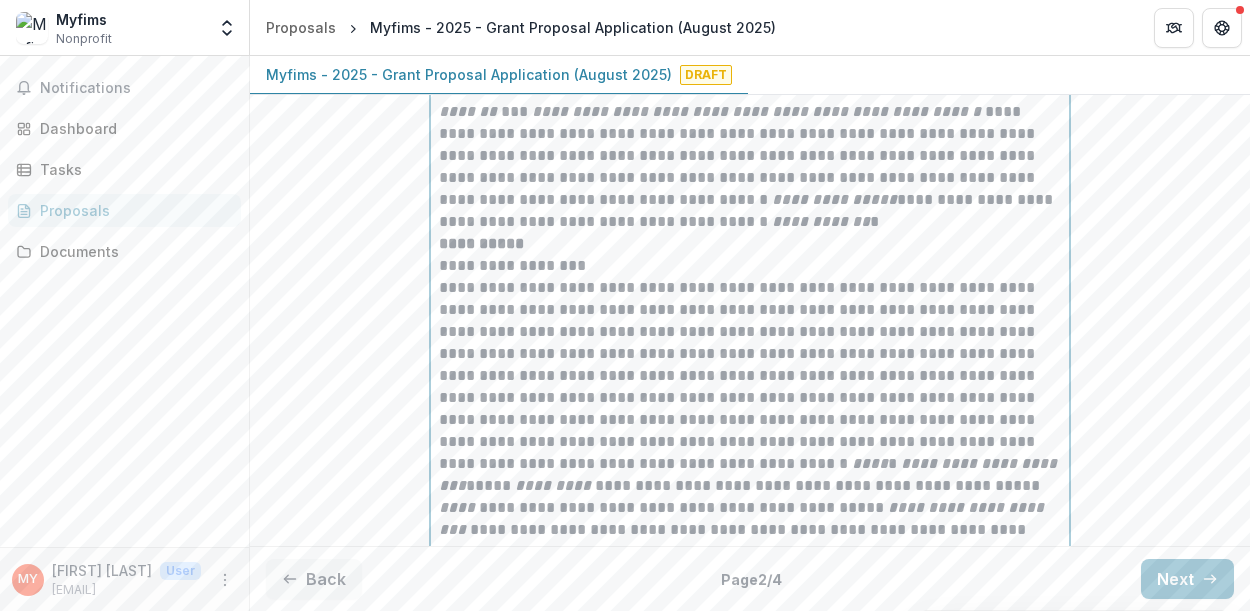 scroll, scrollTop: 7835, scrollLeft: 0, axis: vertical 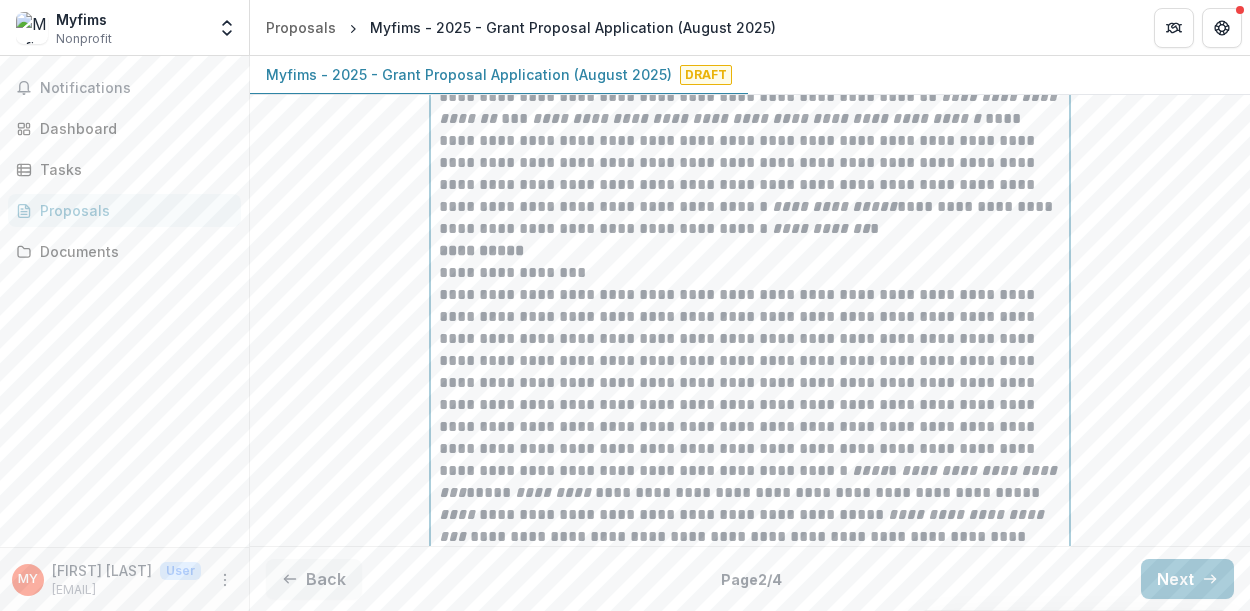 click on "**********" at bounding box center [481, 250] 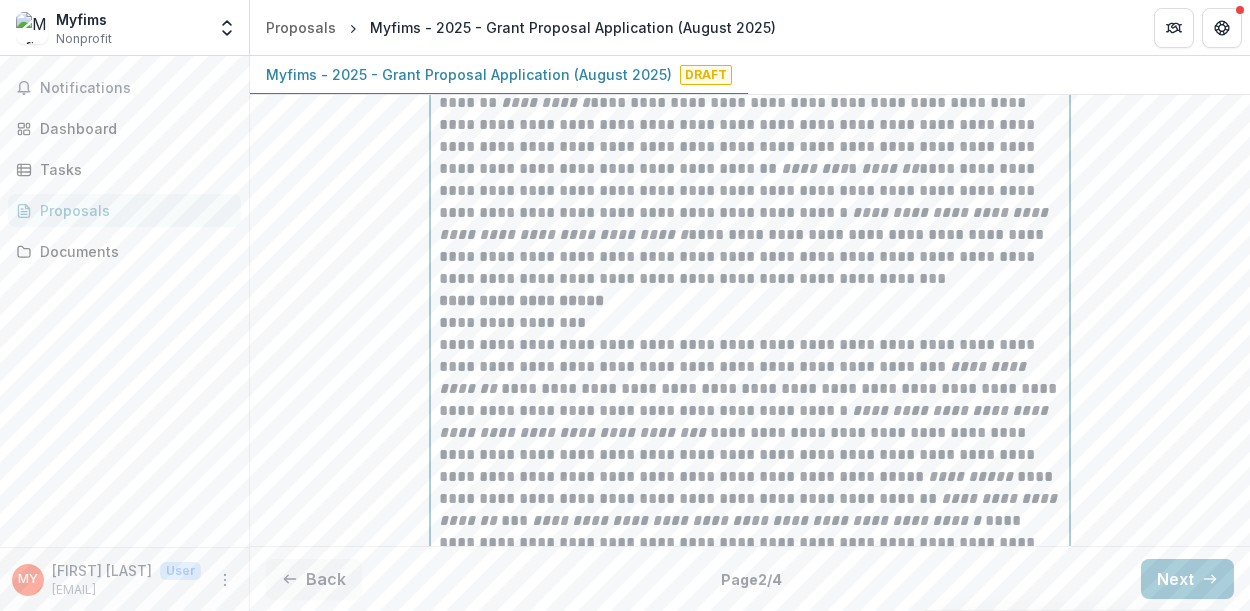 scroll, scrollTop: 7423, scrollLeft: 0, axis: vertical 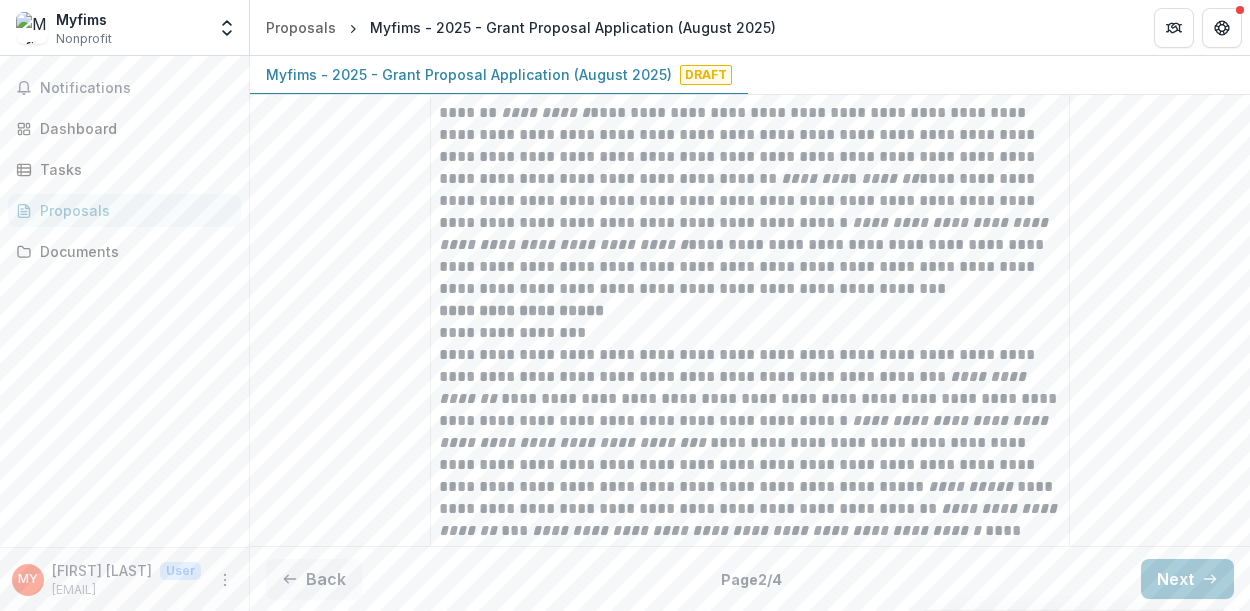 click on "**********" at bounding box center [750, 1378] 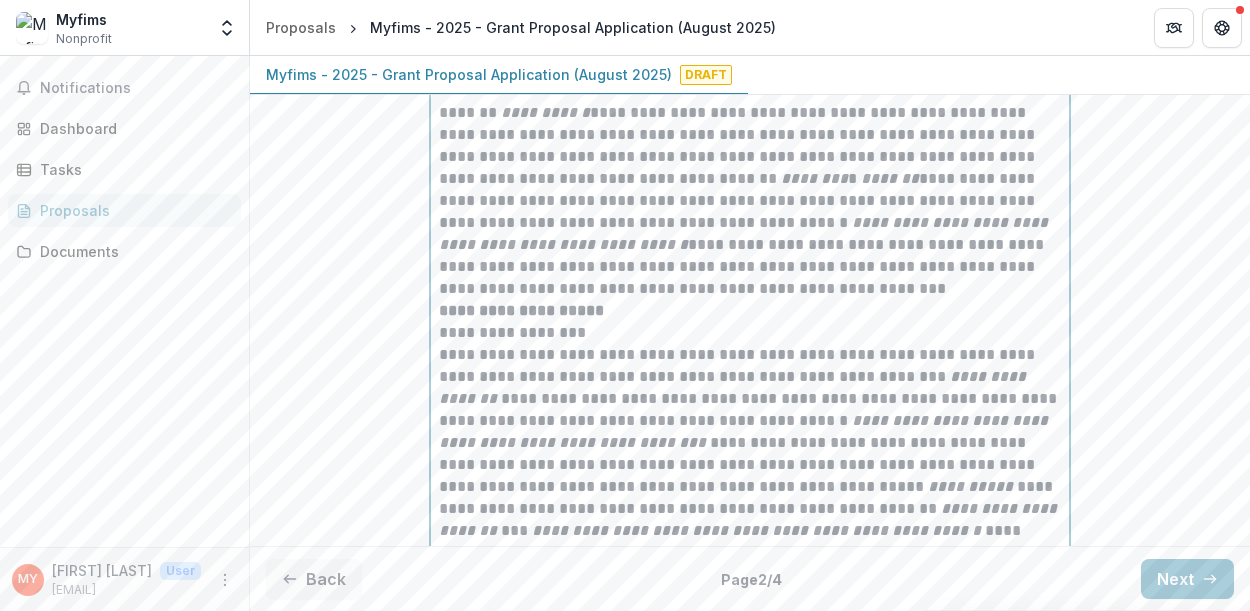 scroll, scrollTop: 7539, scrollLeft: 0, axis: vertical 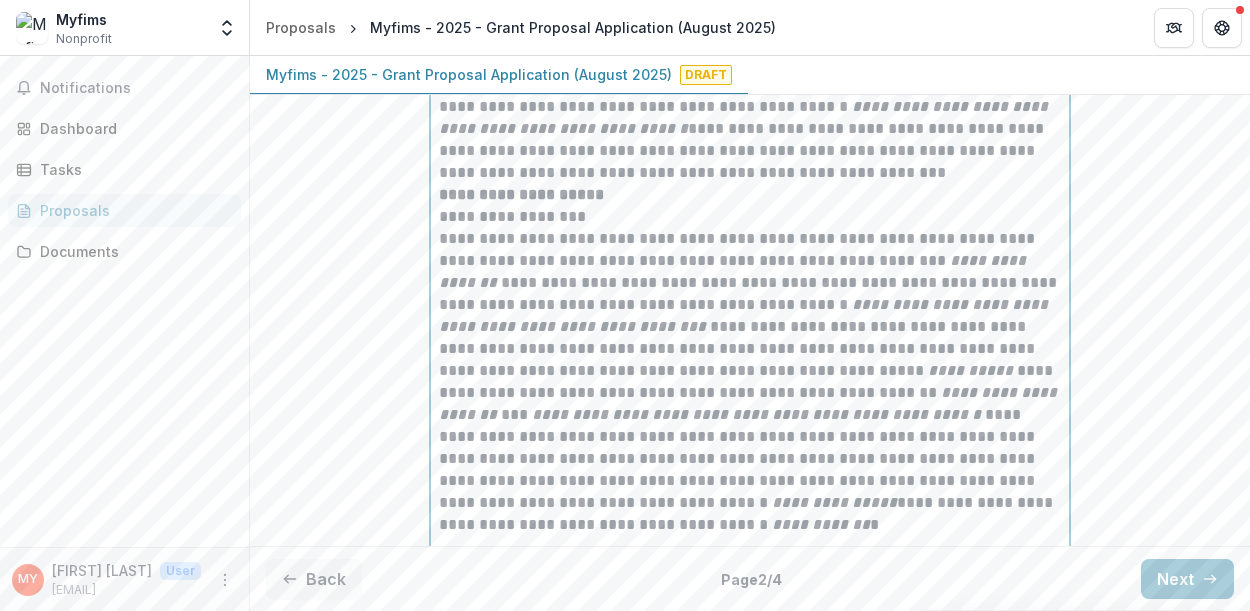 click on "**********" at bounding box center [750, 1262] 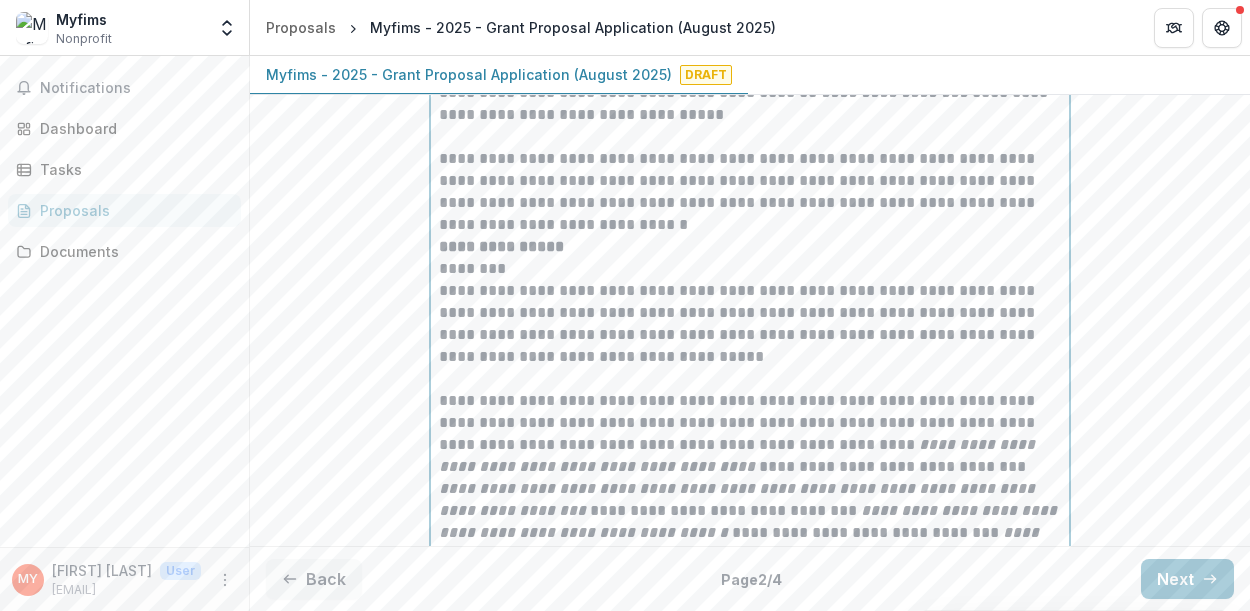 scroll, scrollTop: 6683, scrollLeft: 0, axis: vertical 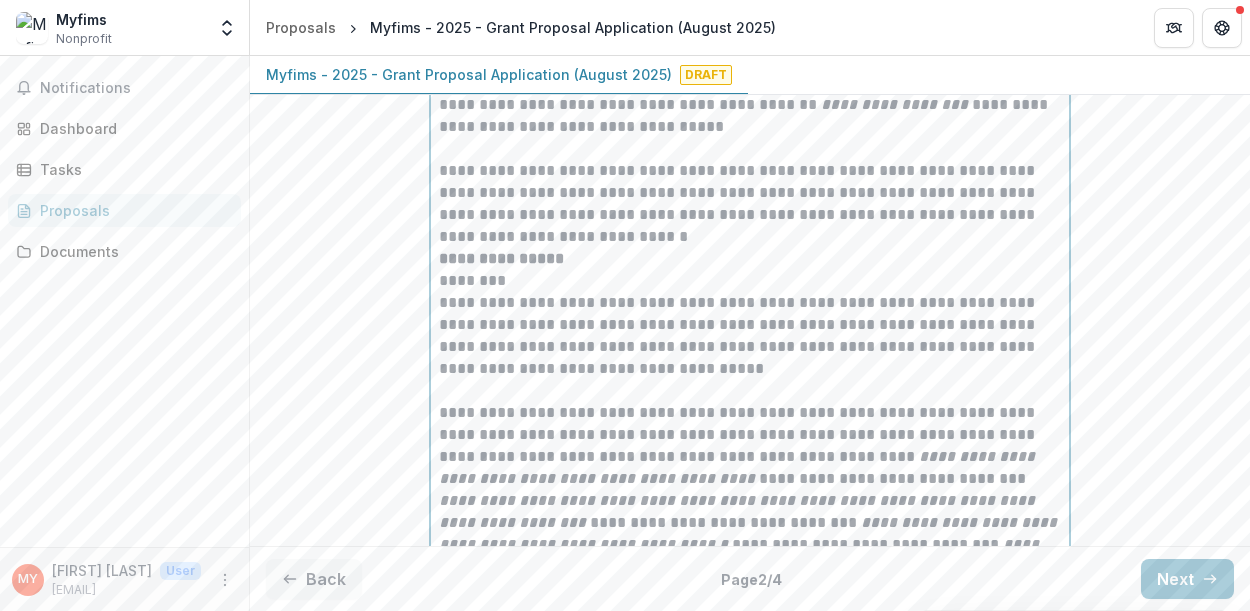 click on "**********" at bounding box center (501, 258) 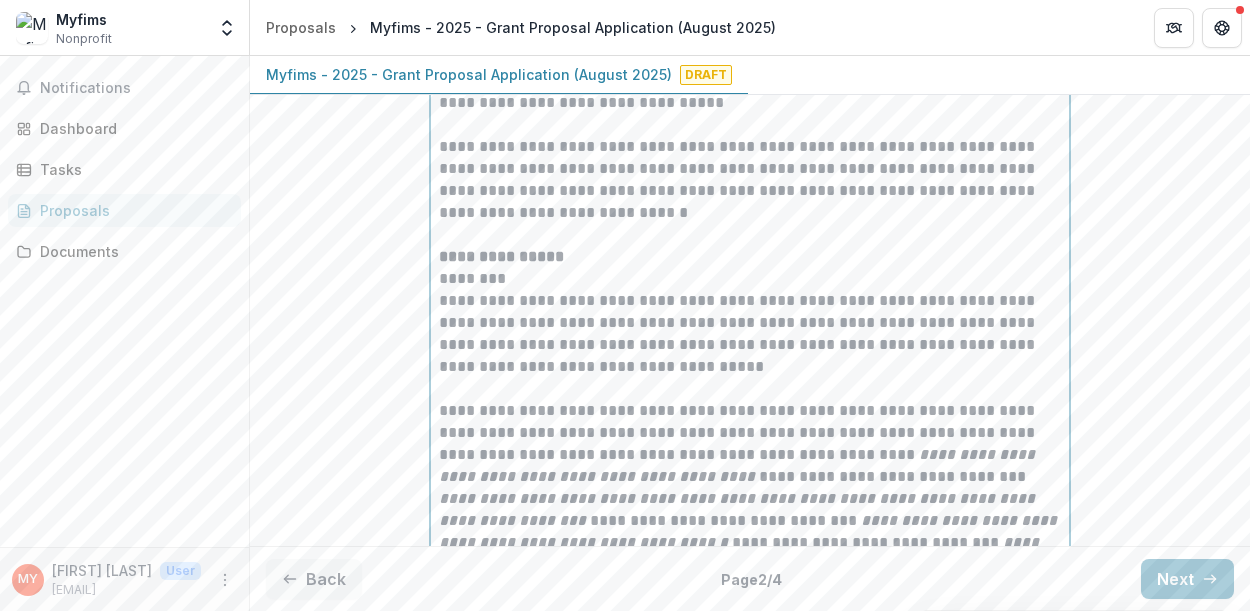 scroll, scrollTop: 6713, scrollLeft: 0, axis: vertical 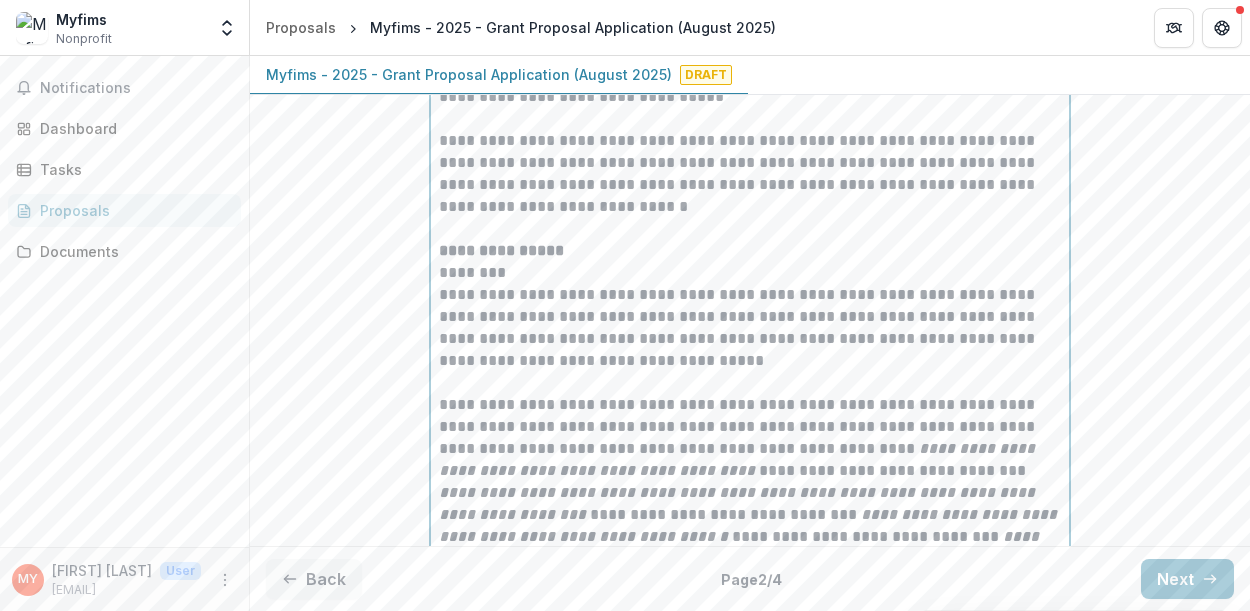 click on "**********" at bounding box center [750, 504] 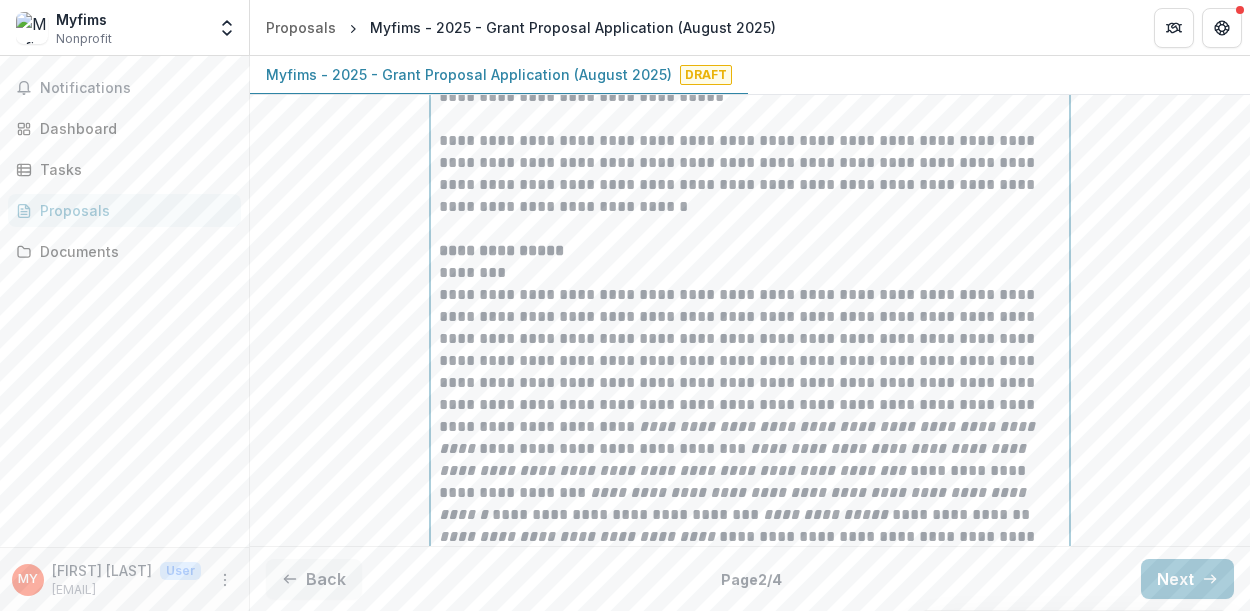 type 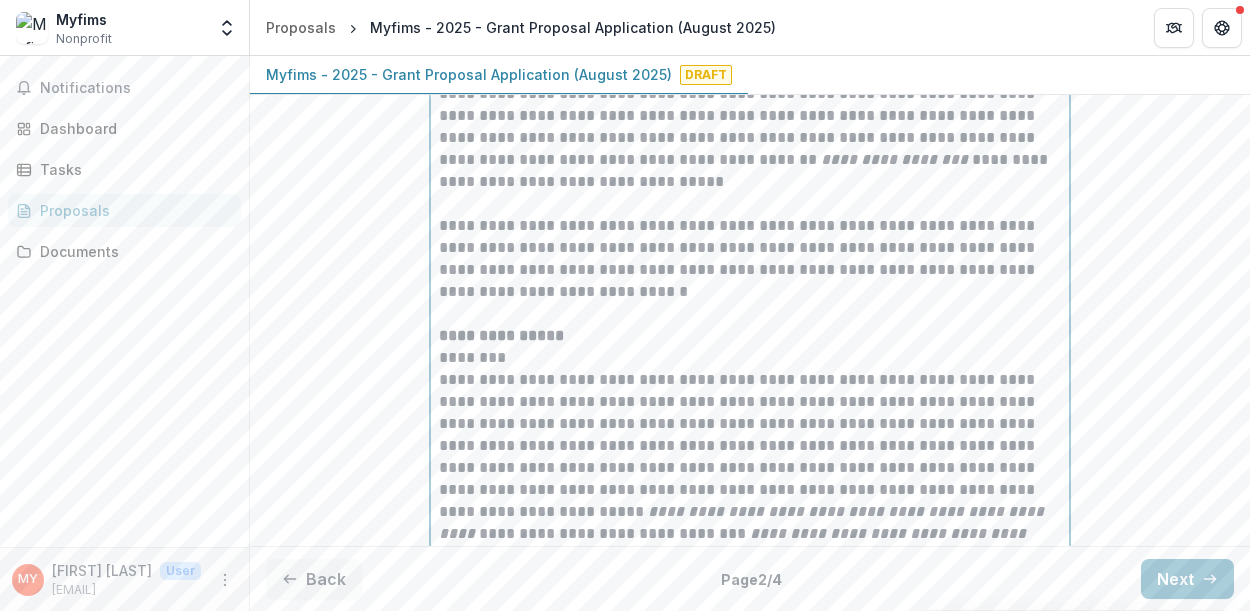 scroll, scrollTop: 6495, scrollLeft: 0, axis: vertical 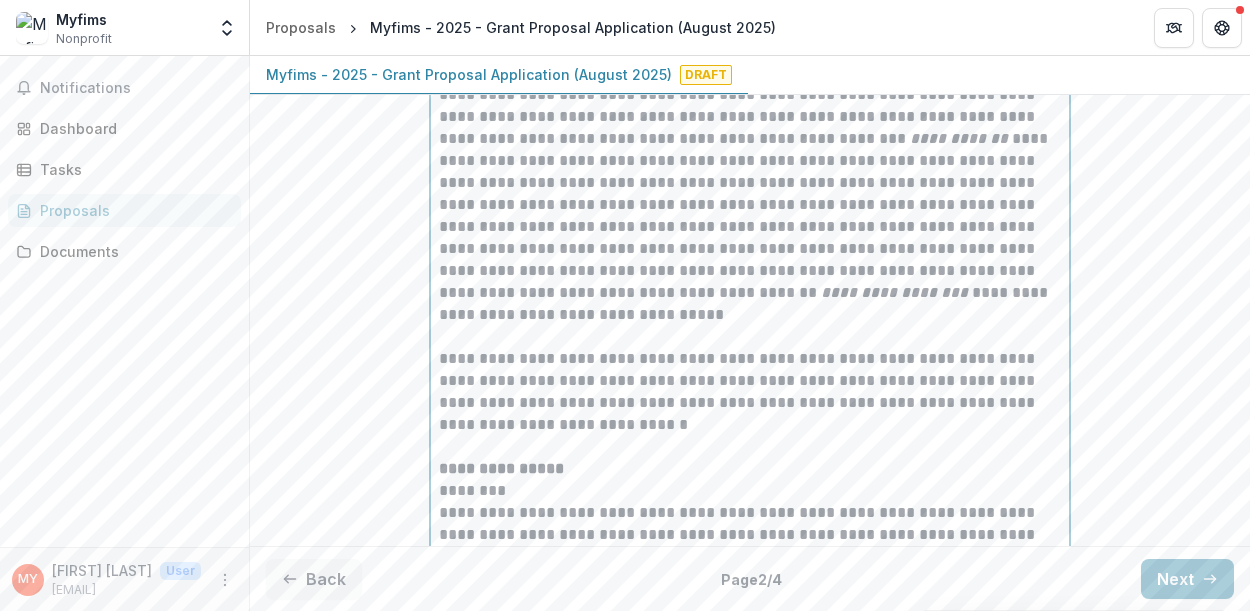 click on "**********" at bounding box center [750, 260] 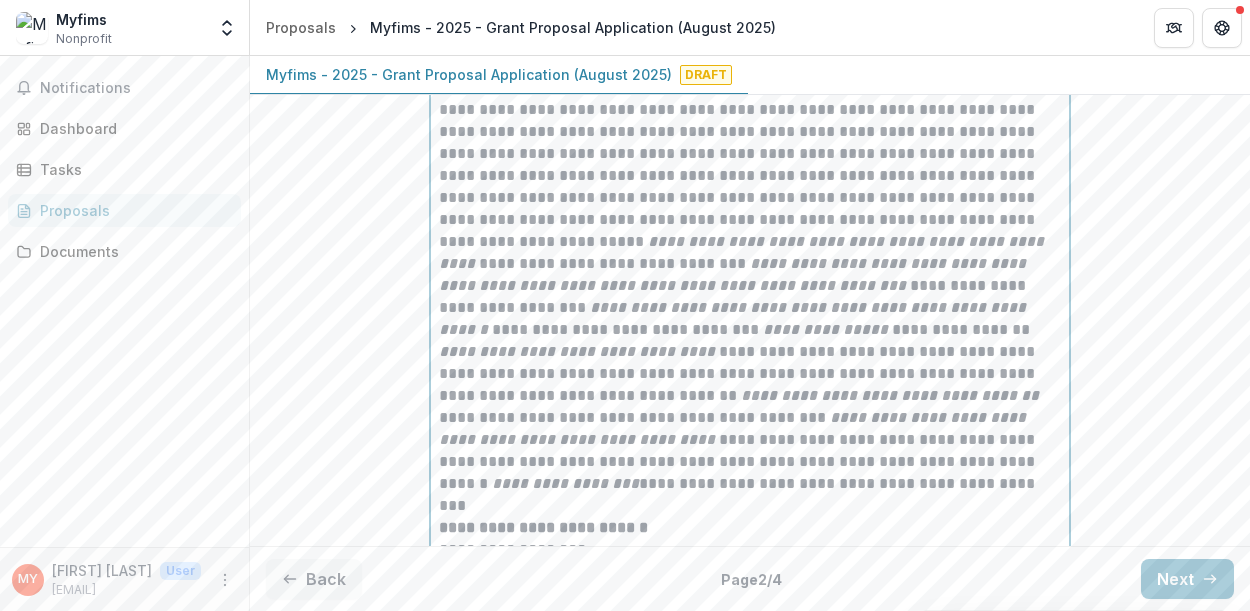 scroll, scrollTop: 6906, scrollLeft: 0, axis: vertical 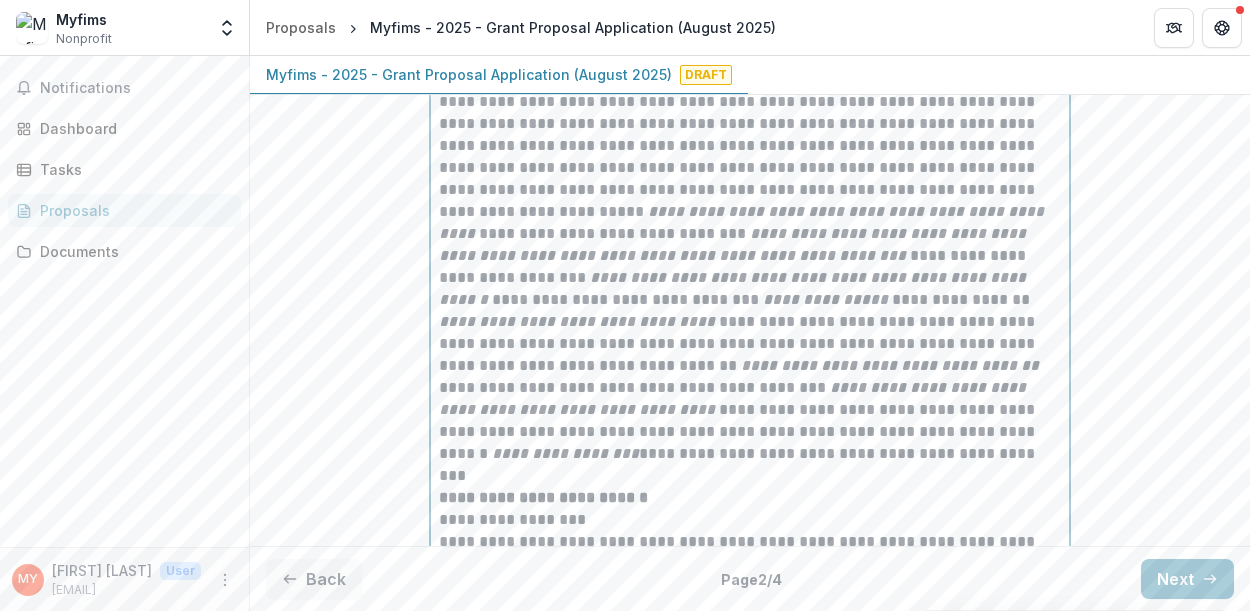 click on "**********" at bounding box center [827, 299] 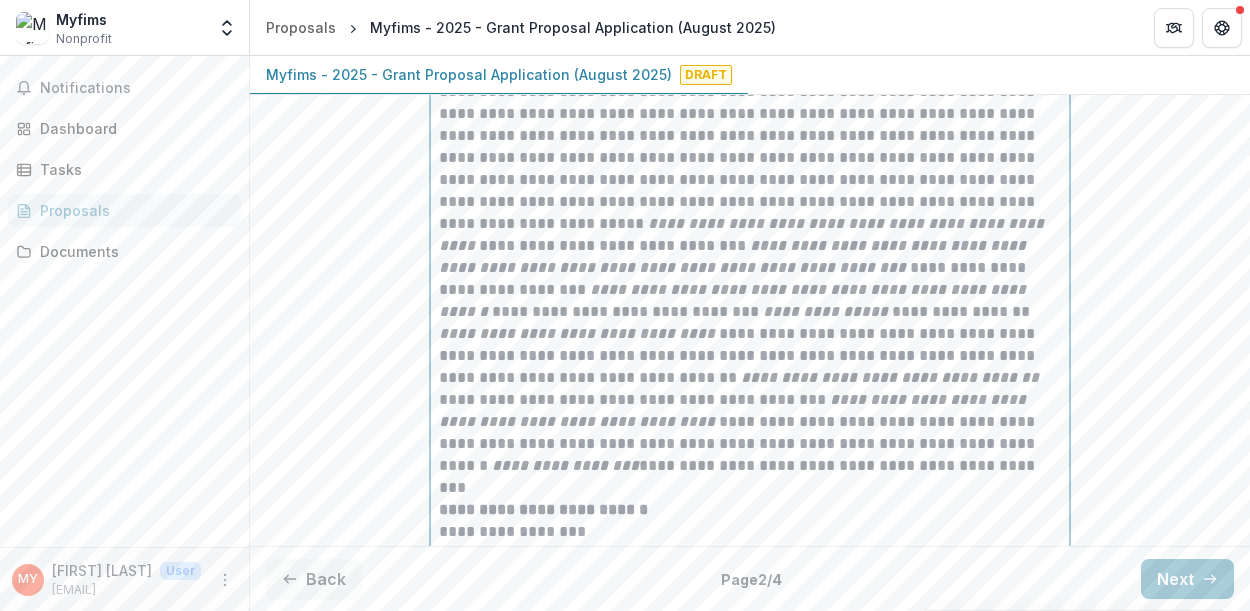 scroll, scrollTop: 6896, scrollLeft: 0, axis: vertical 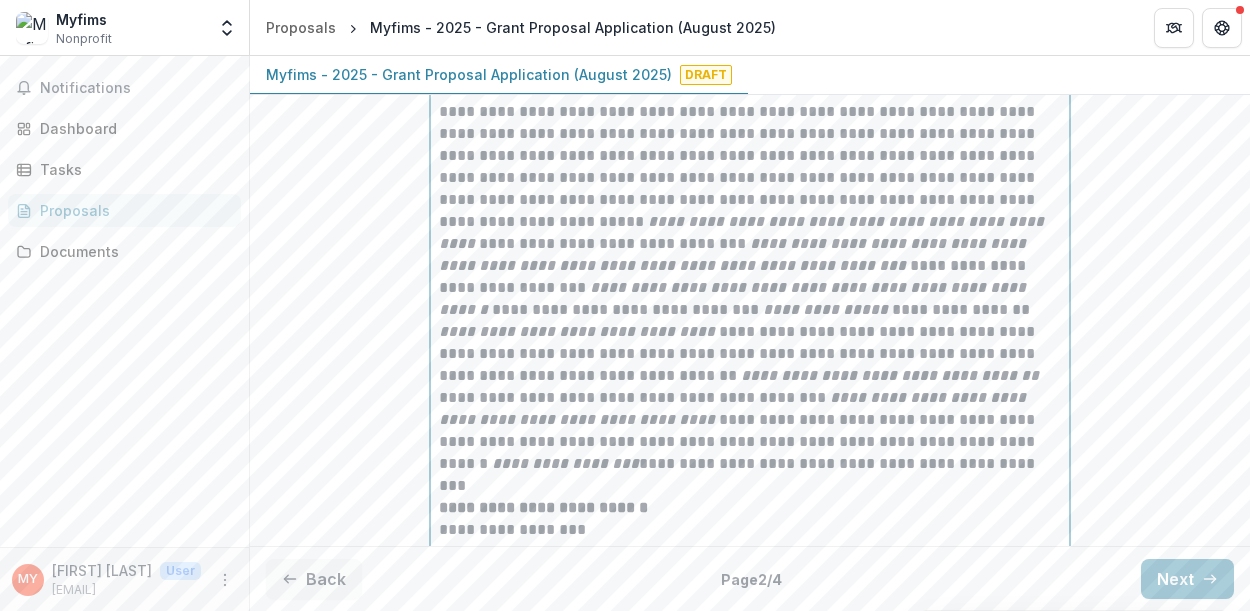 click on "**********" at bounding box center [734, 298] 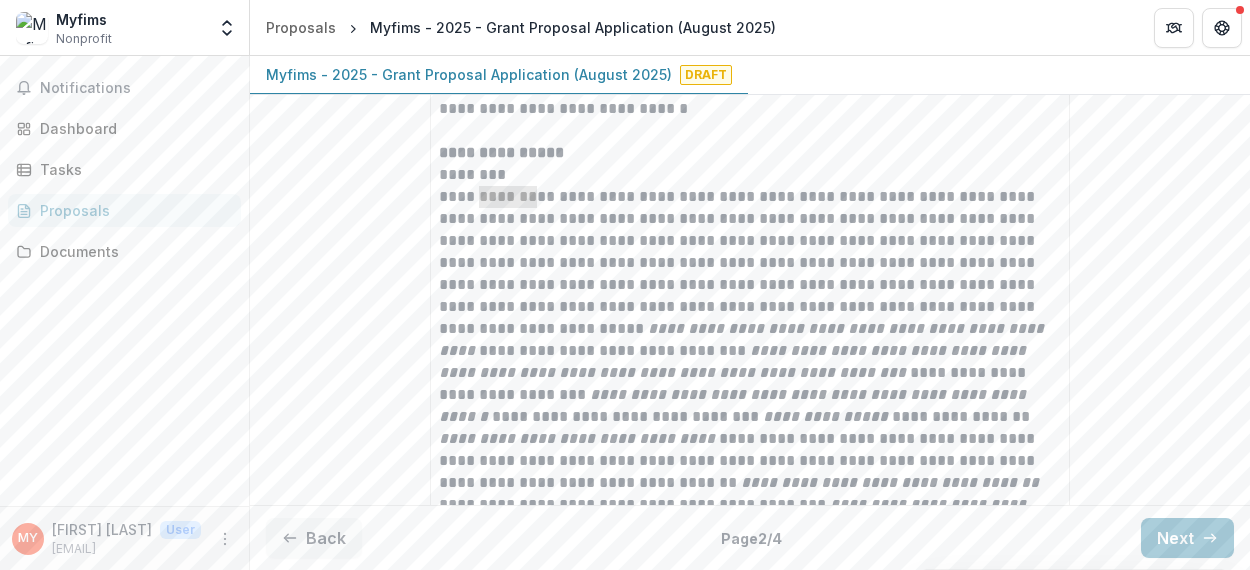 scroll, scrollTop: 6816, scrollLeft: 0, axis: vertical 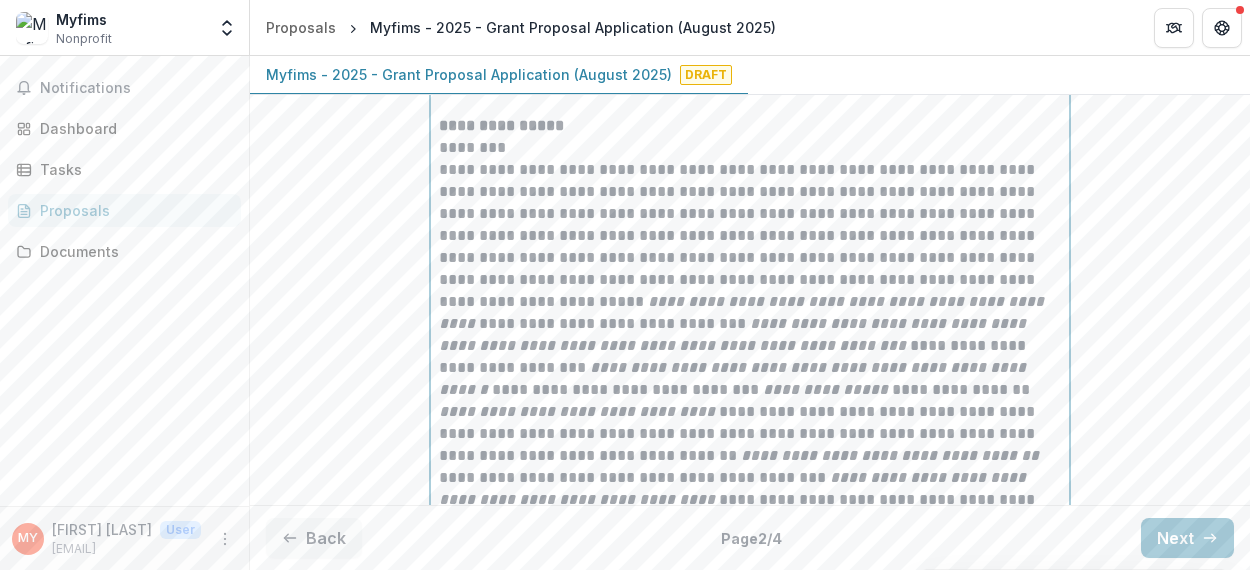 click on "**********" at bounding box center [750, 357] 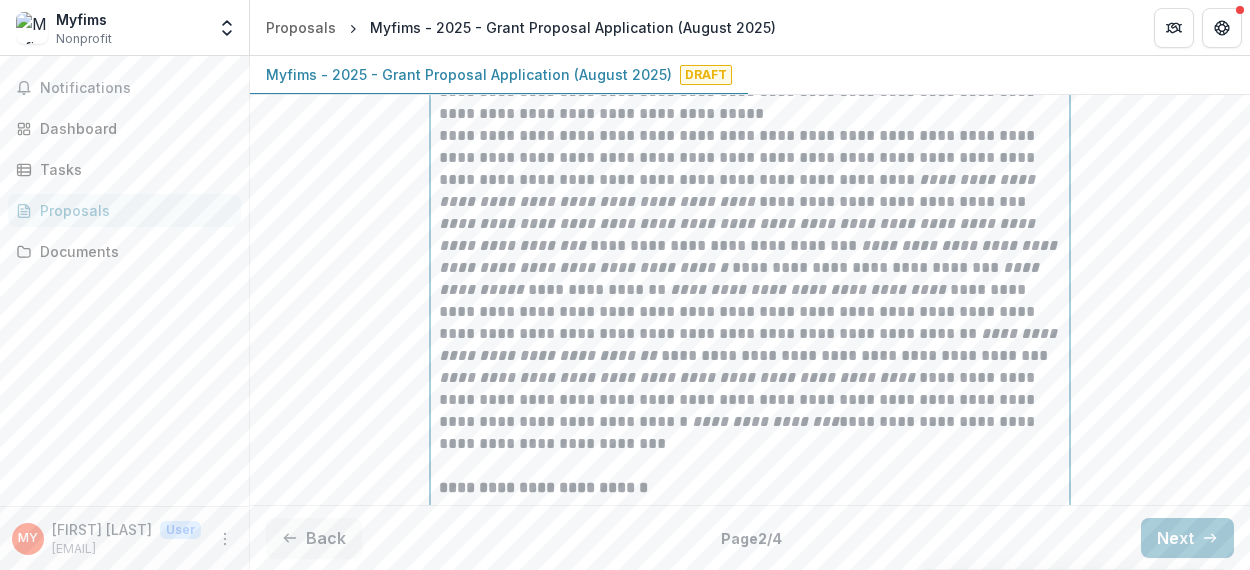 scroll, scrollTop: 6939, scrollLeft: 0, axis: vertical 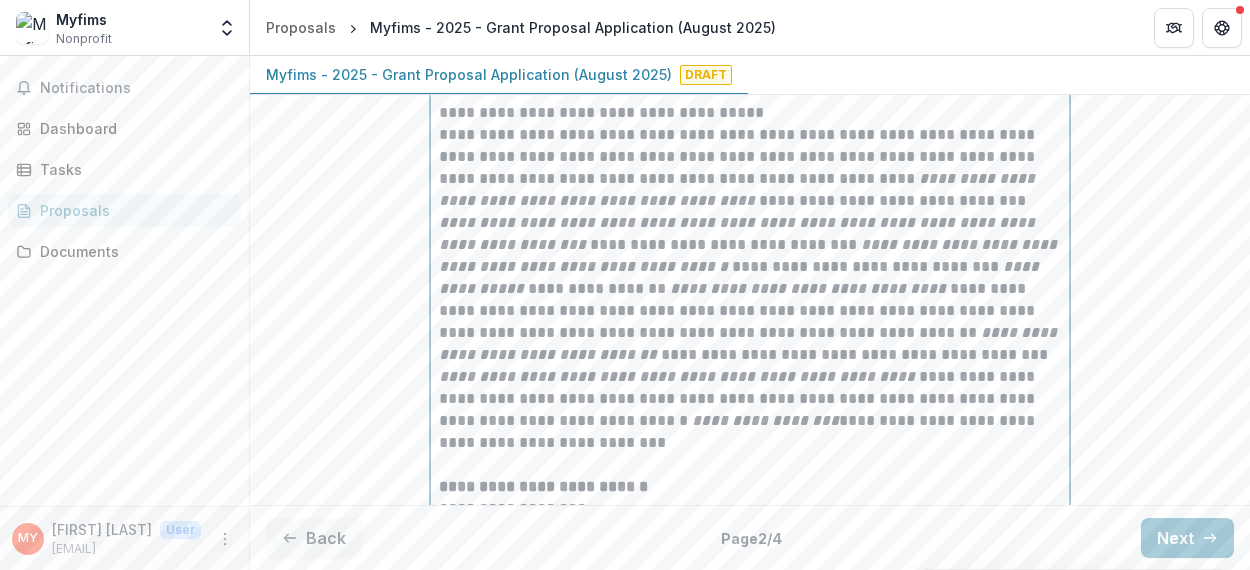 click on "**********" at bounding box center [750, 289] 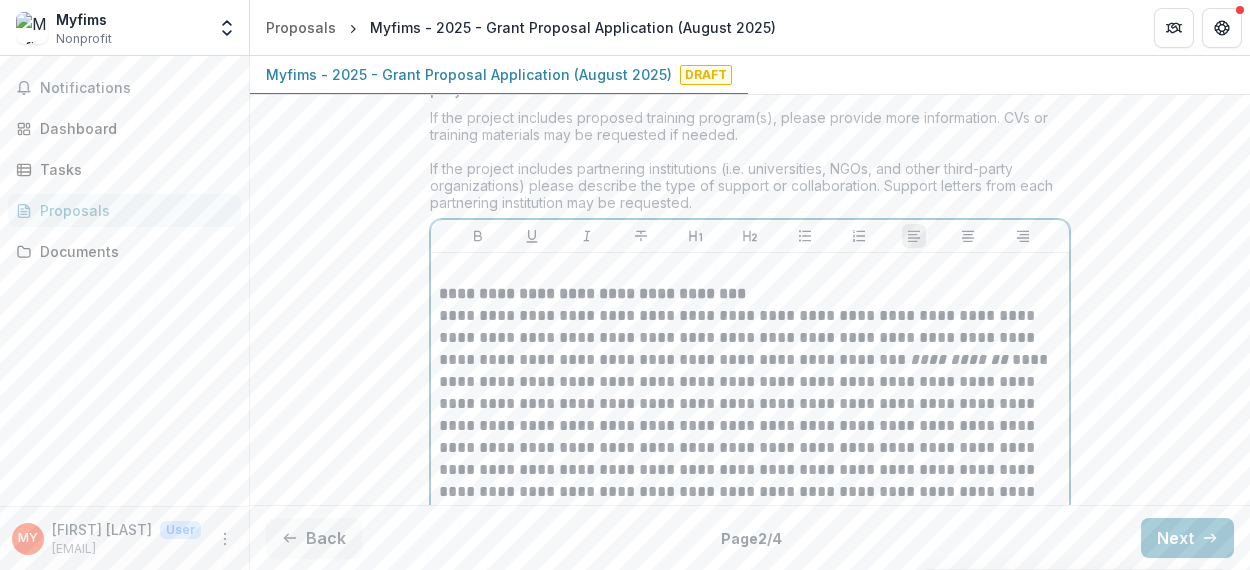 scroll, scrollTop: 6273, scrollLeft: 0, axis: vertical 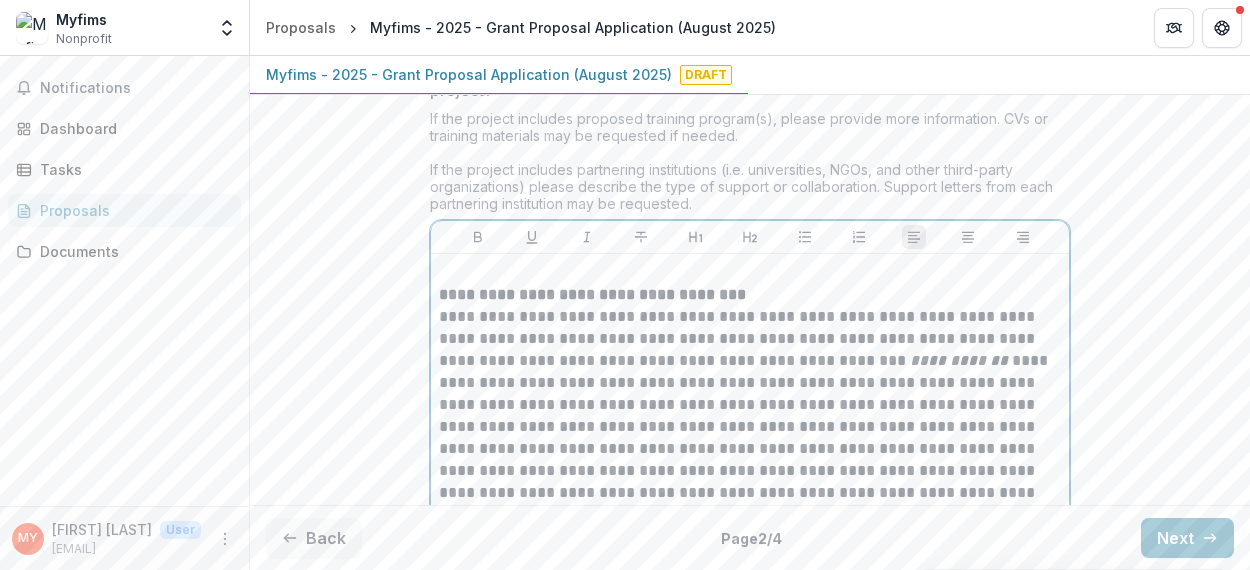 click on "**********" at bounding box center (592, 294) 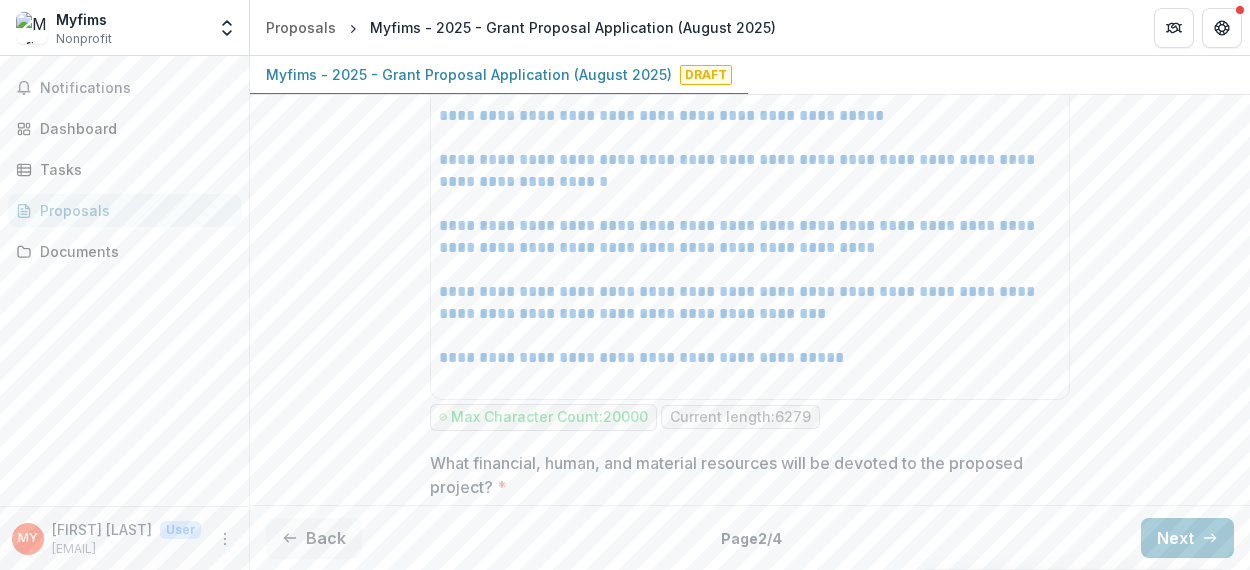 scroll, scrollTop: 5874, scrollLeft: 0, axis: vertical 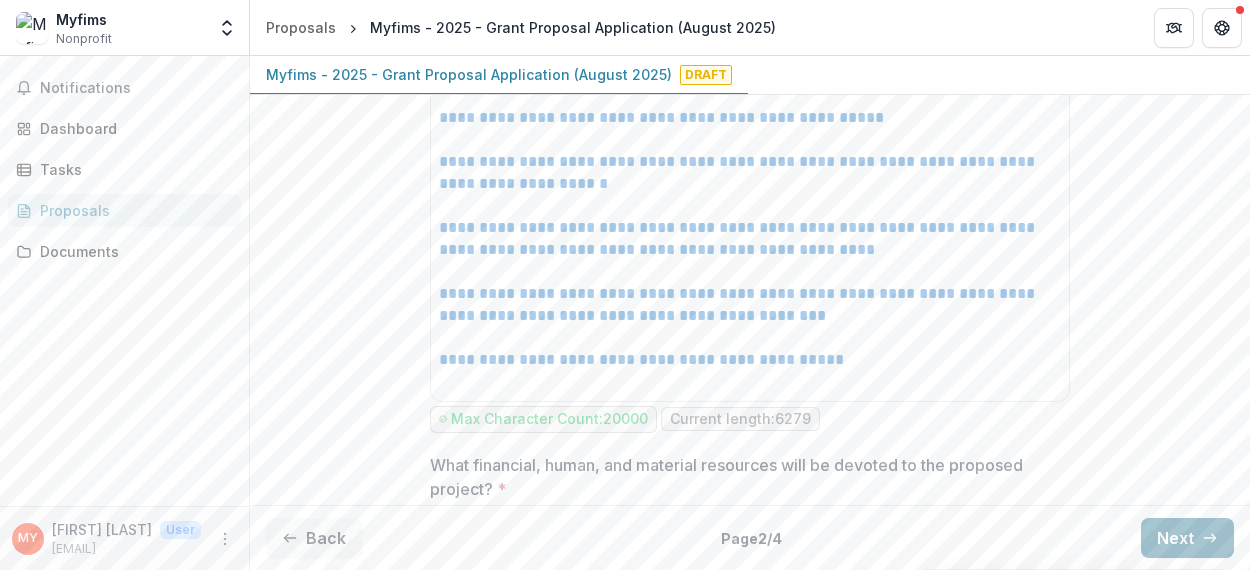 click on "Next" at bounding box center [1187, 538] 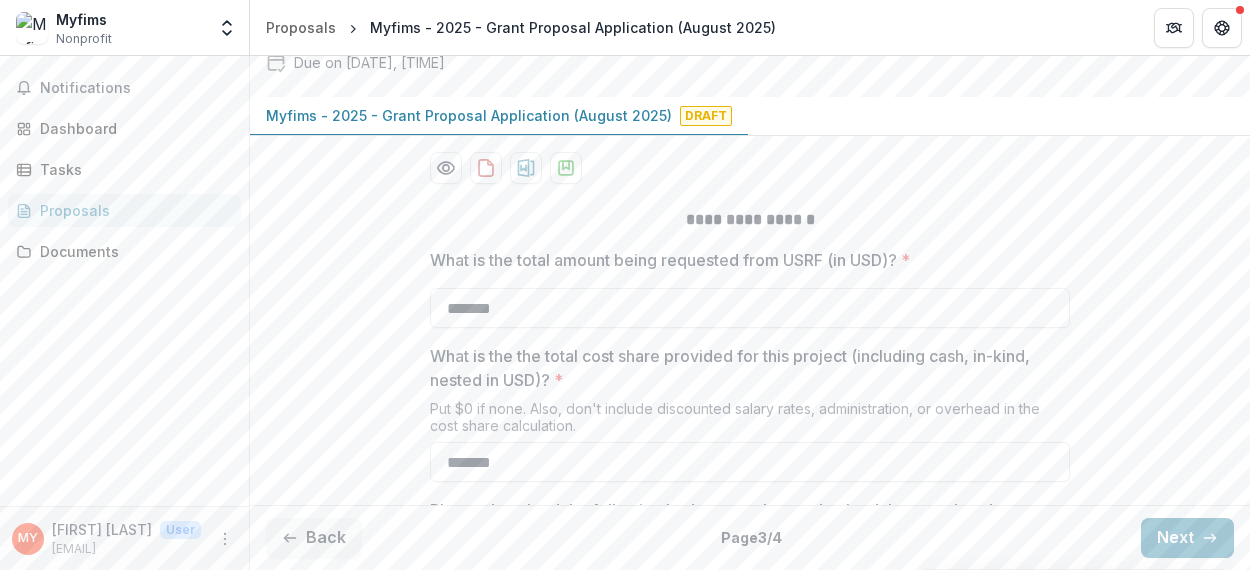 scroll, scrollTop: 0, scrollLeft: 0, axis: both 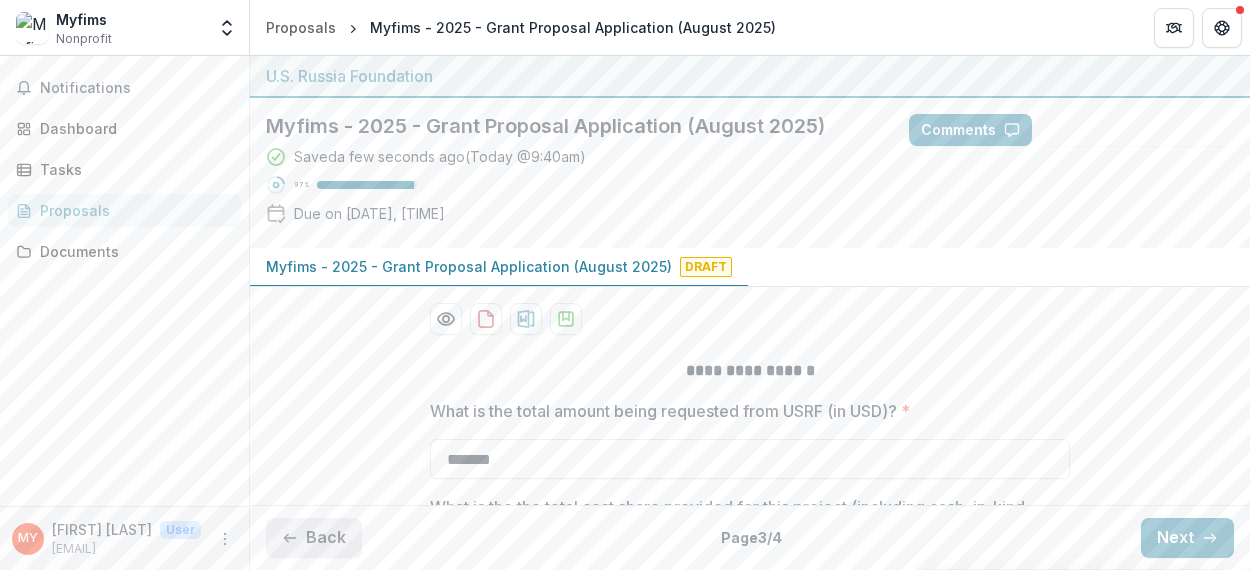 click on "Back" at bounding box center (314, 538) 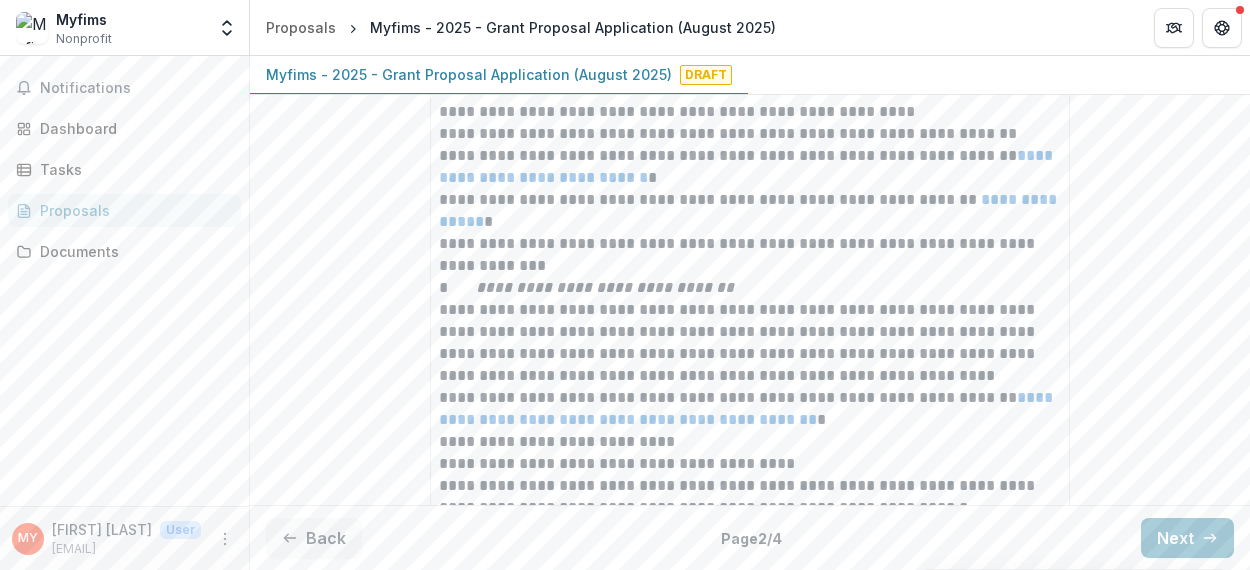 scroll, scrollTop: 9705, scrollLeft: 0, axis: vertical 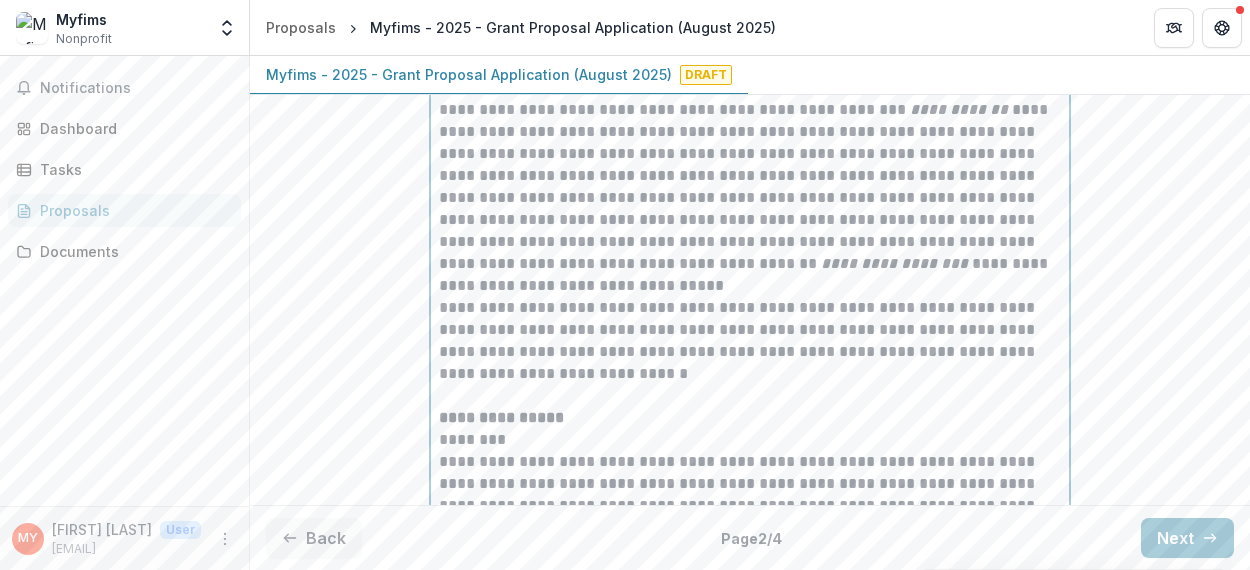 click on "**********" at bounding box center (750, 2288) 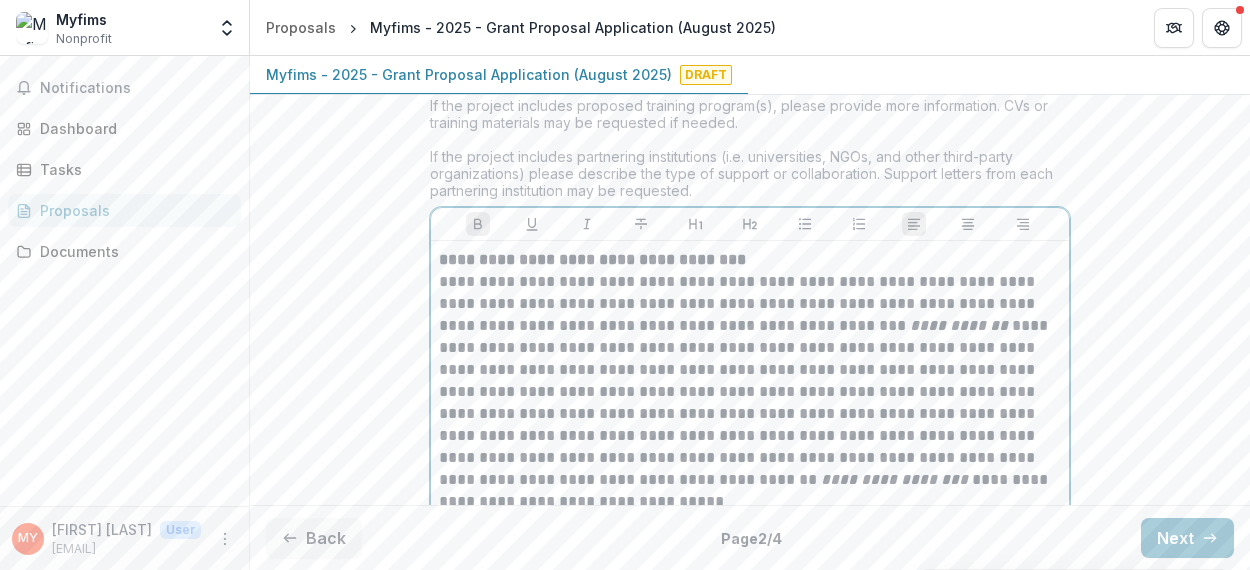 scroll, scrollTop: 6254, scrollLeft: 0, axis: vertical 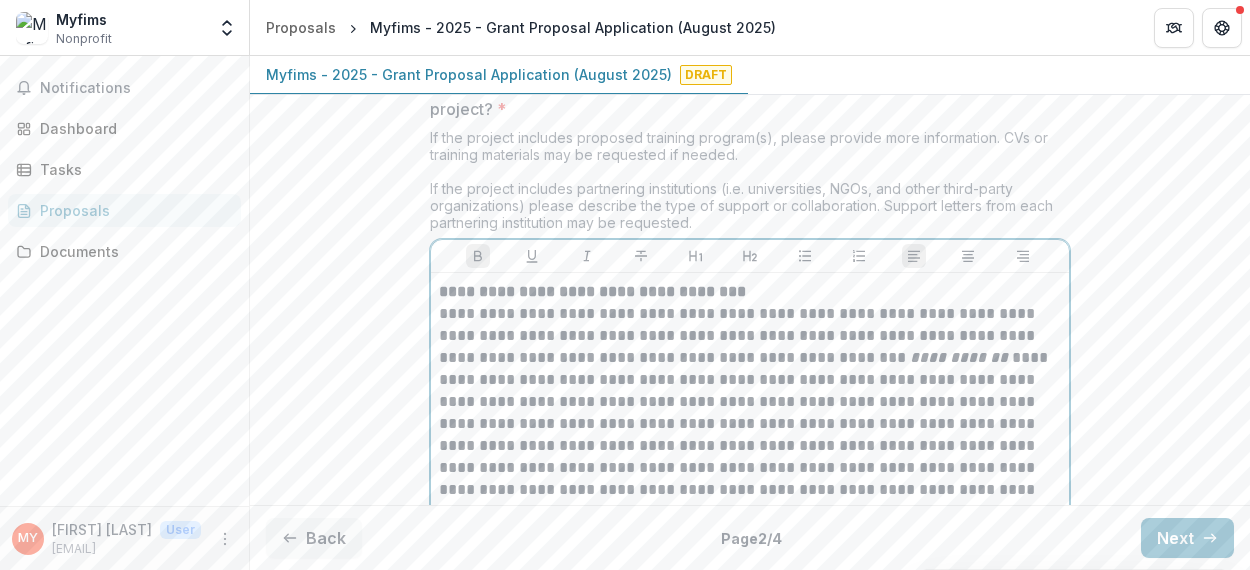 click on "**********" at bounding box center (750, 468) 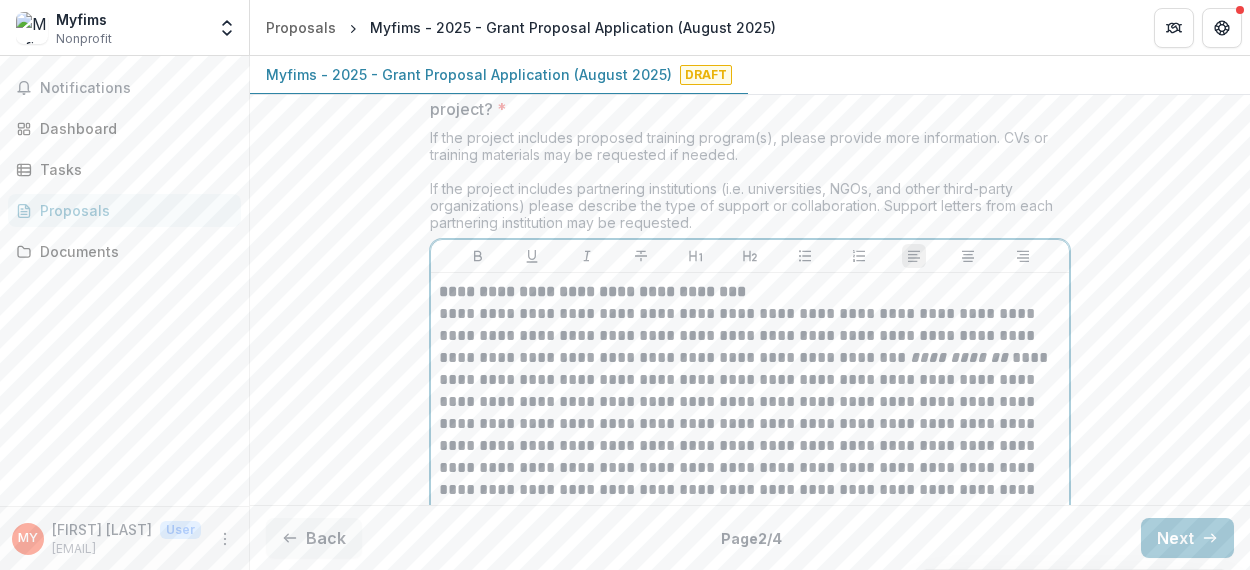 scroll, scrollTop: 6255, scrollLeft: 0, axis: vertical 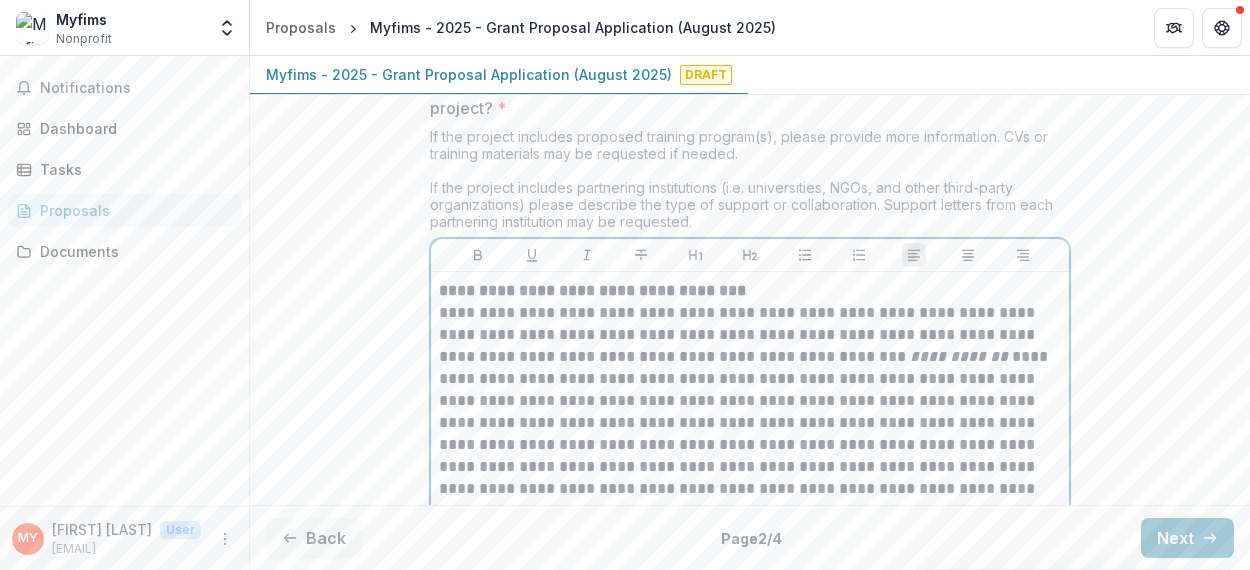 click on "**********" at bounding box center (750, 467) 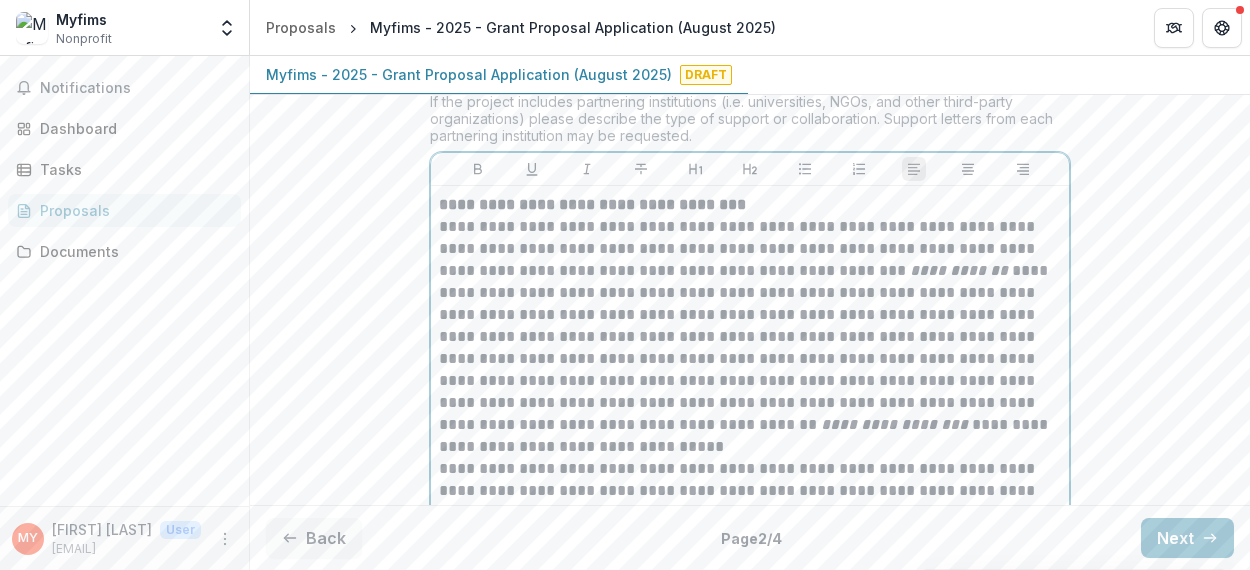 scroll, scrollTop: 6361, scrollLeft: 0, axis: vertical 